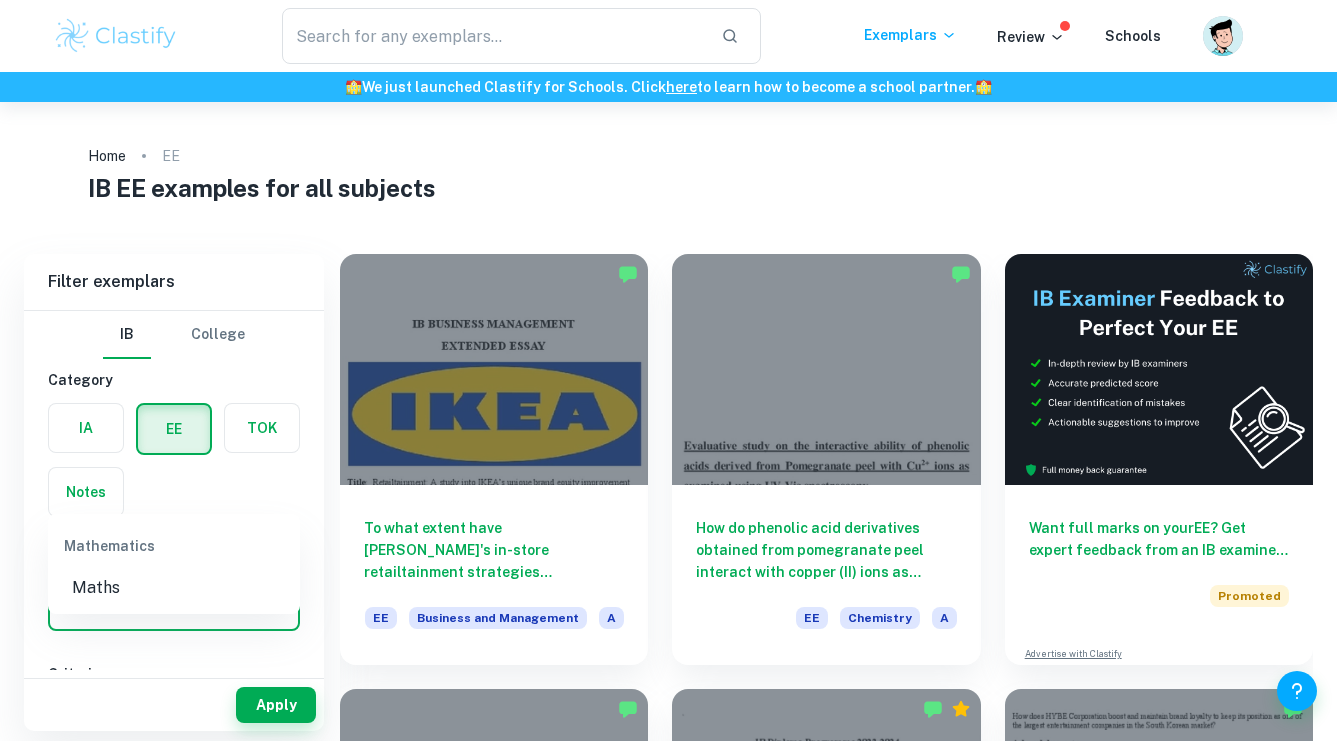 scroll, scrollTop: 0, scrollLeft: 0, axis: both 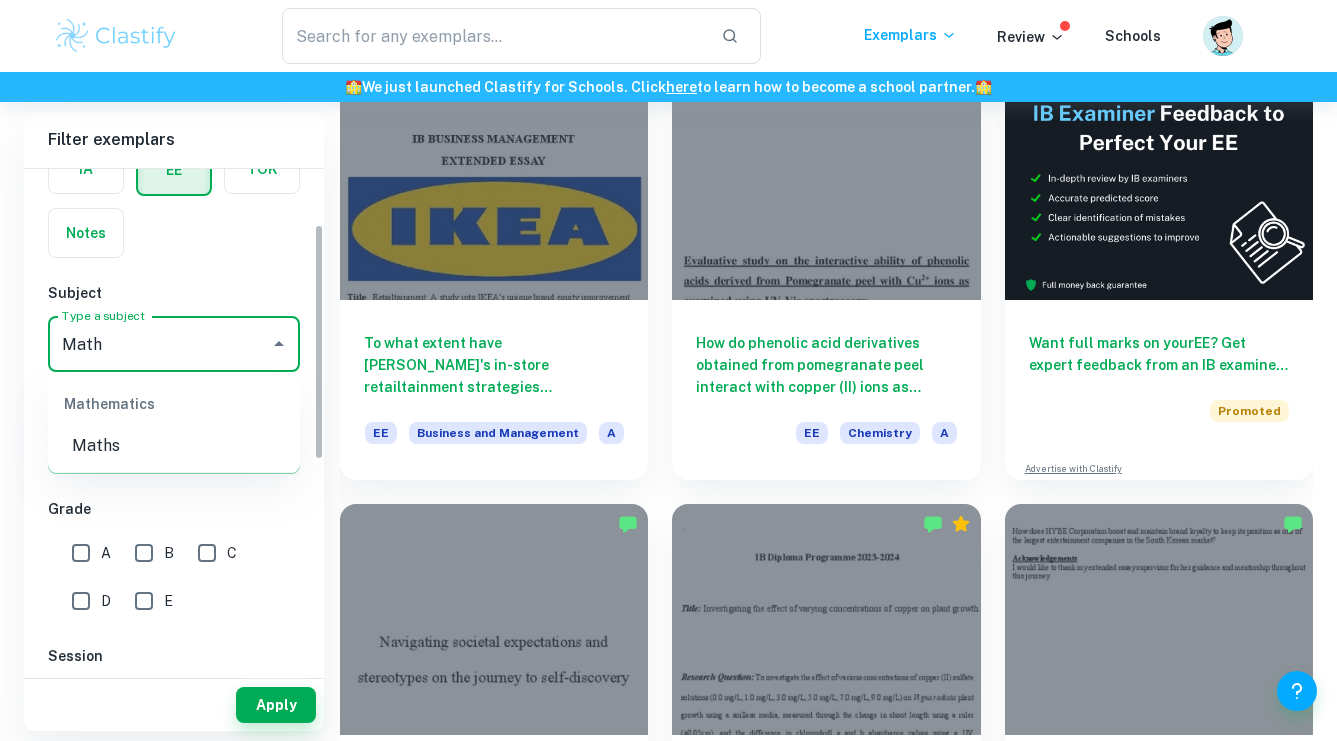click on "Maths" at bounding box center (174, 446) 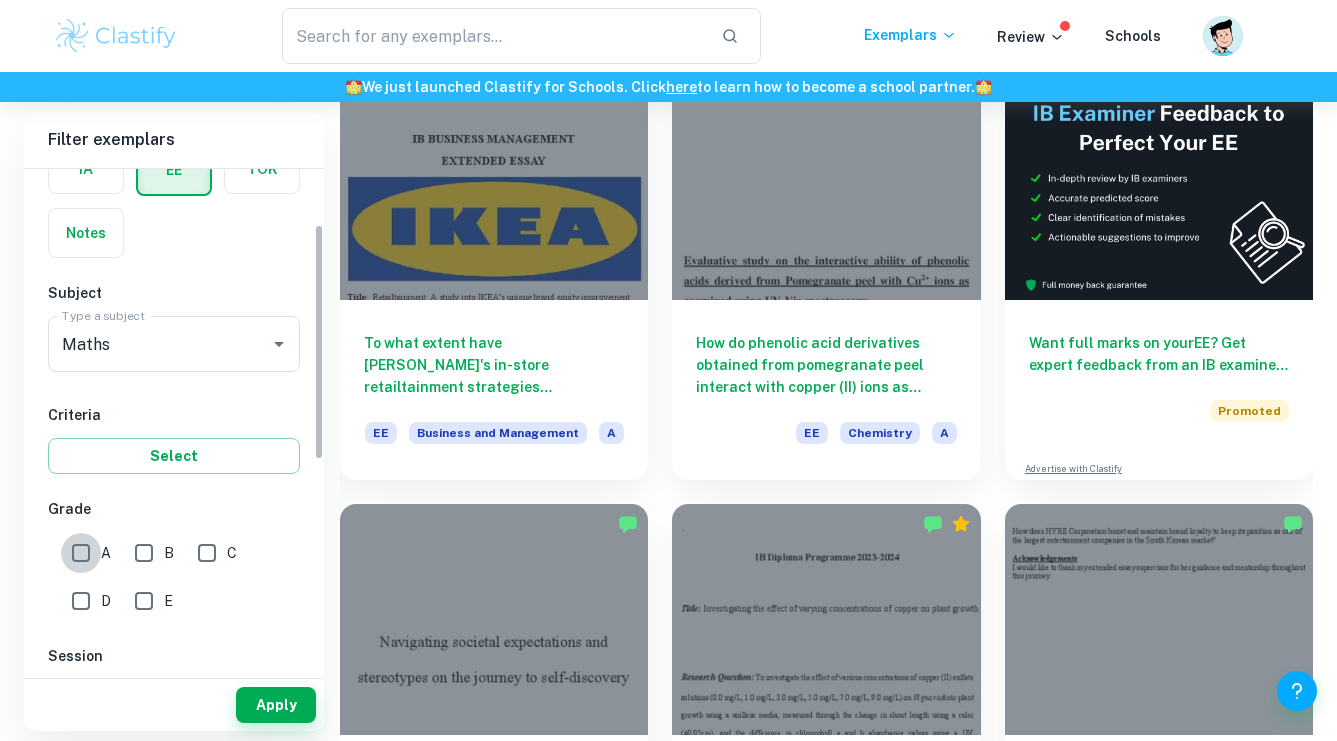 click on "A" at bounding box center (81, 553) 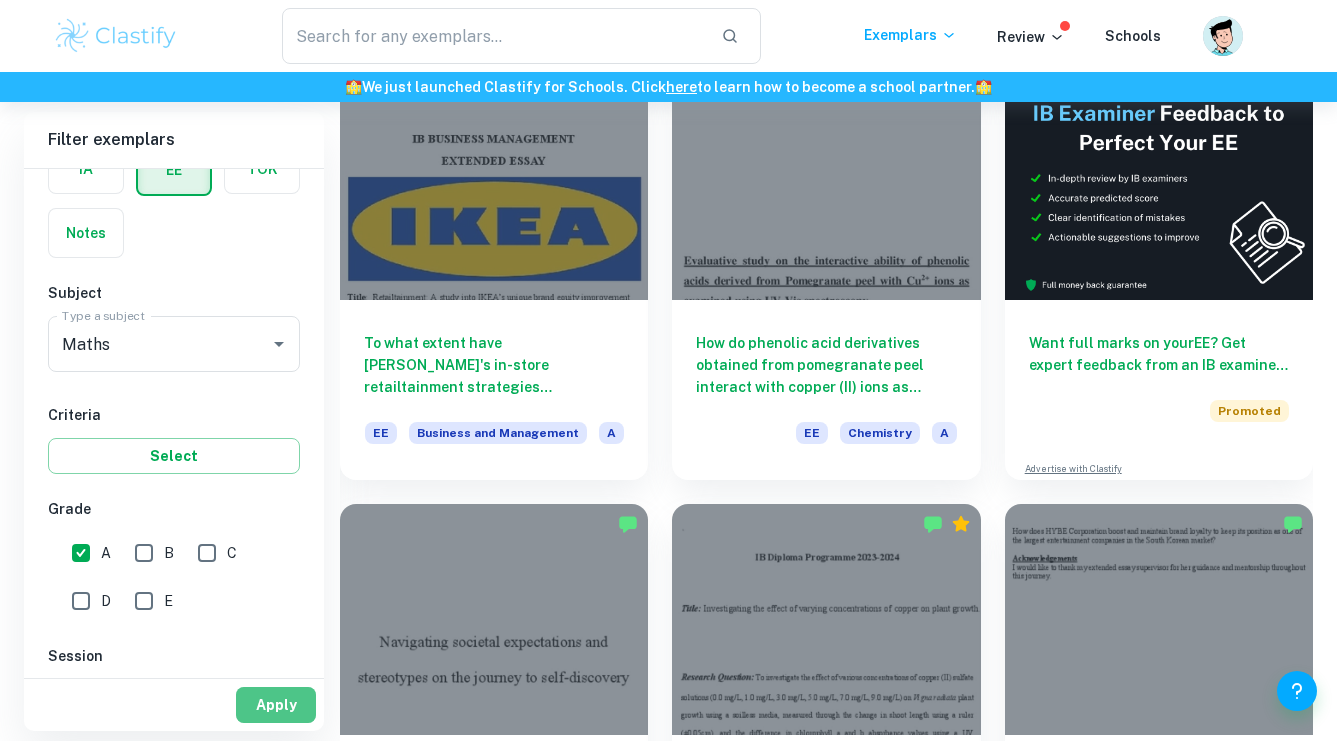 click on "Apply" at bounding box center [276, 705] 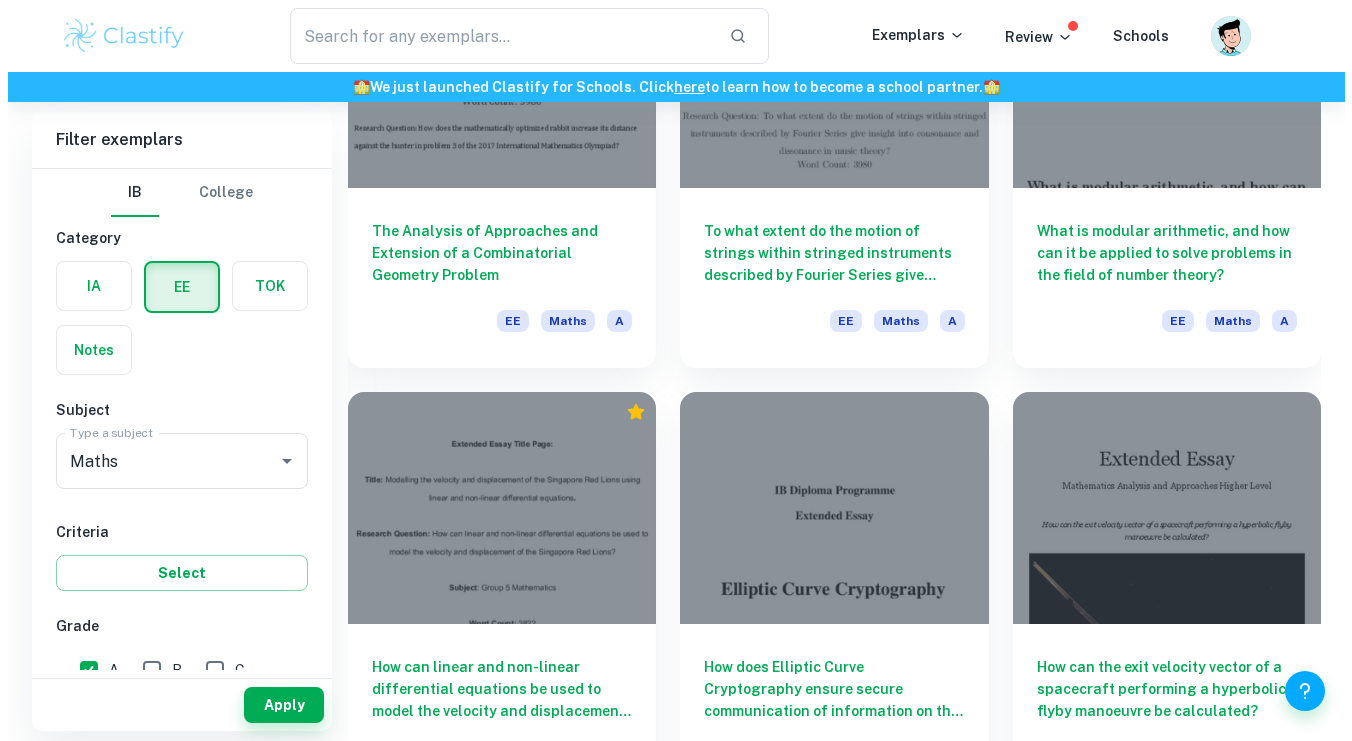 scroll, scrollTop: 782, scrollLeft: 0, axis: vertical 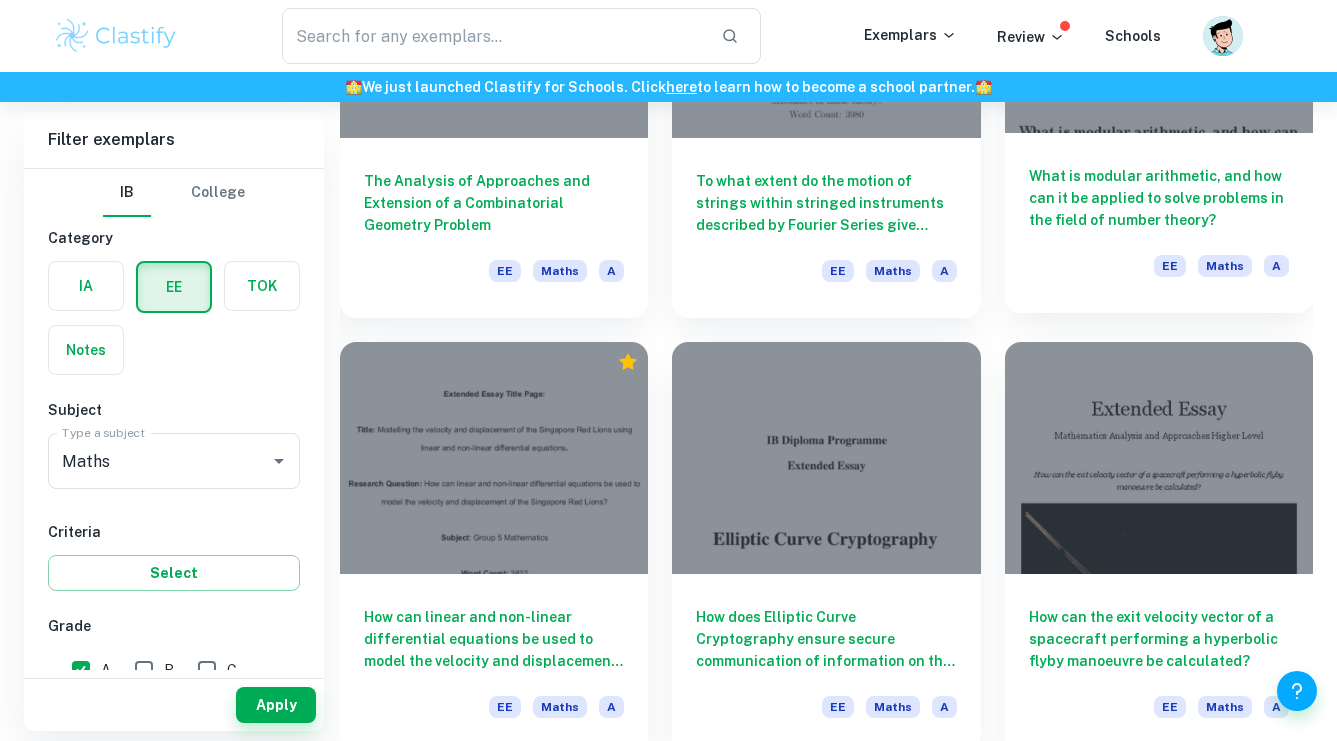 click on "What is modular arithmetic, and how can it be applied to solve problems in the field of number theory?" at bounding box center (1159, 198) 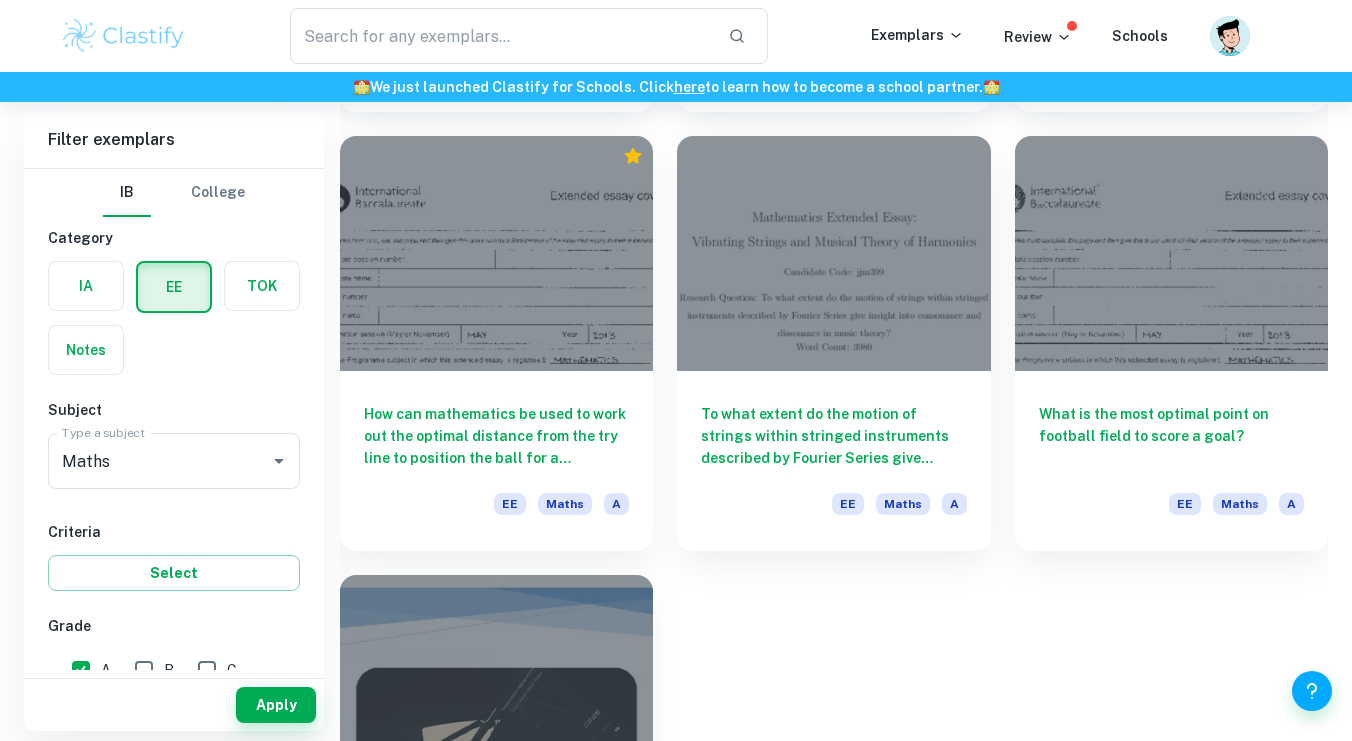 scroll, scrollTop: 2305, scrollLeft: 0, axis: vertical 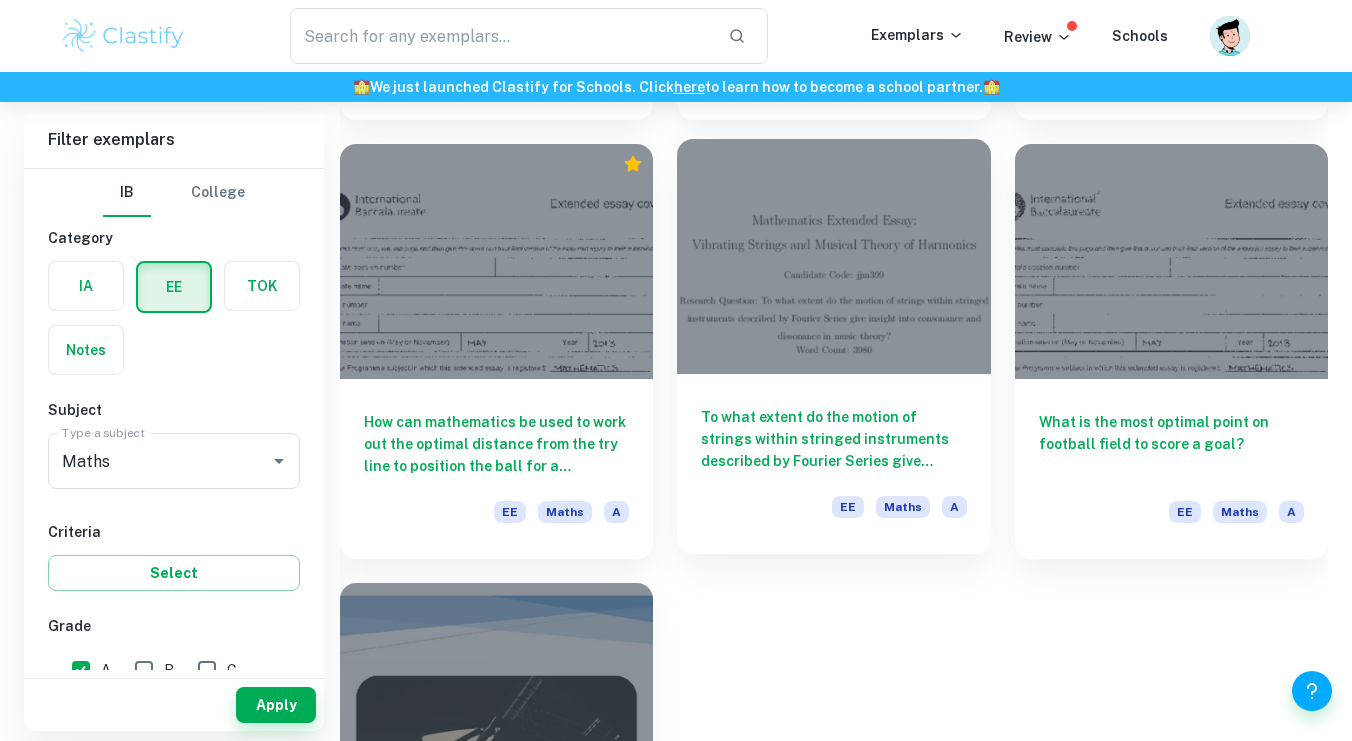 click on "To what extent do the motion of strings within stringed instruments described by Fourier Series give insight into consonance and dissonance in music theory?" at bounding box center [833, 439] 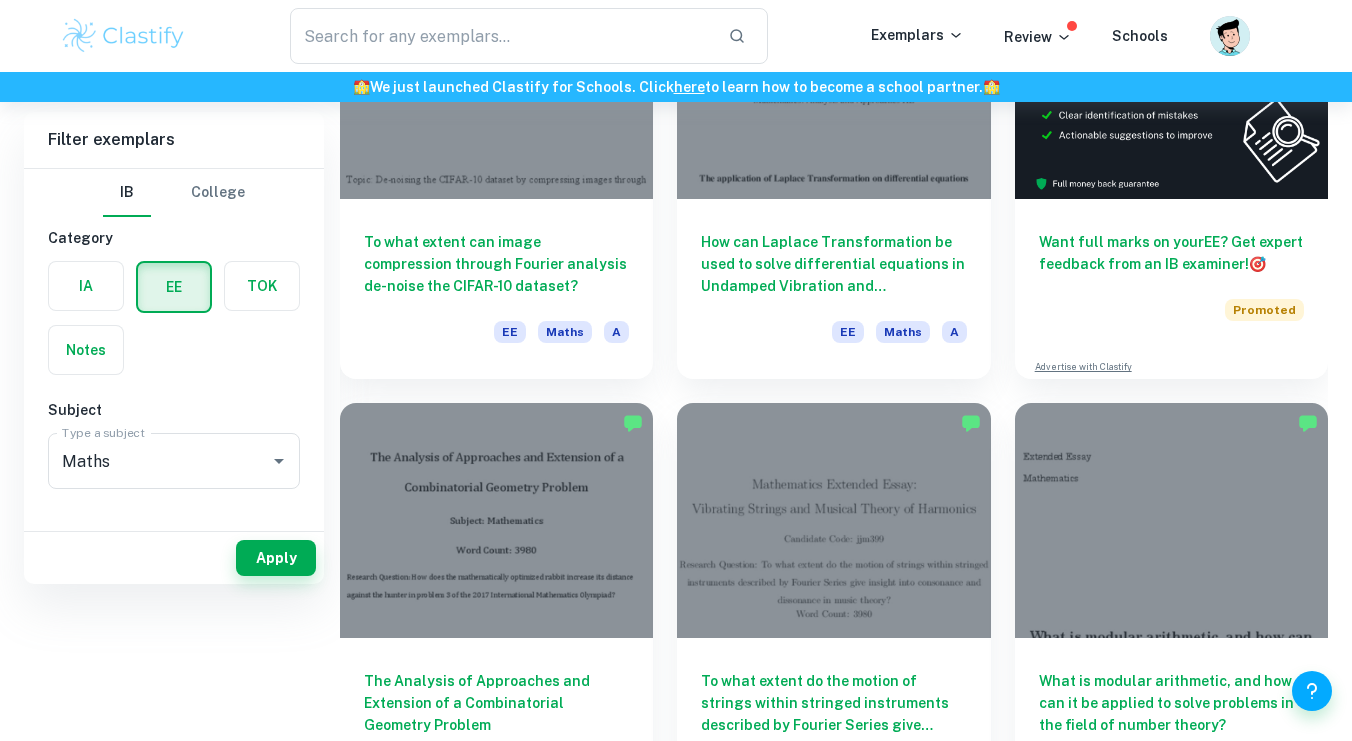scroll, scrollTop: 0, scrollLeft: 0, axis: both 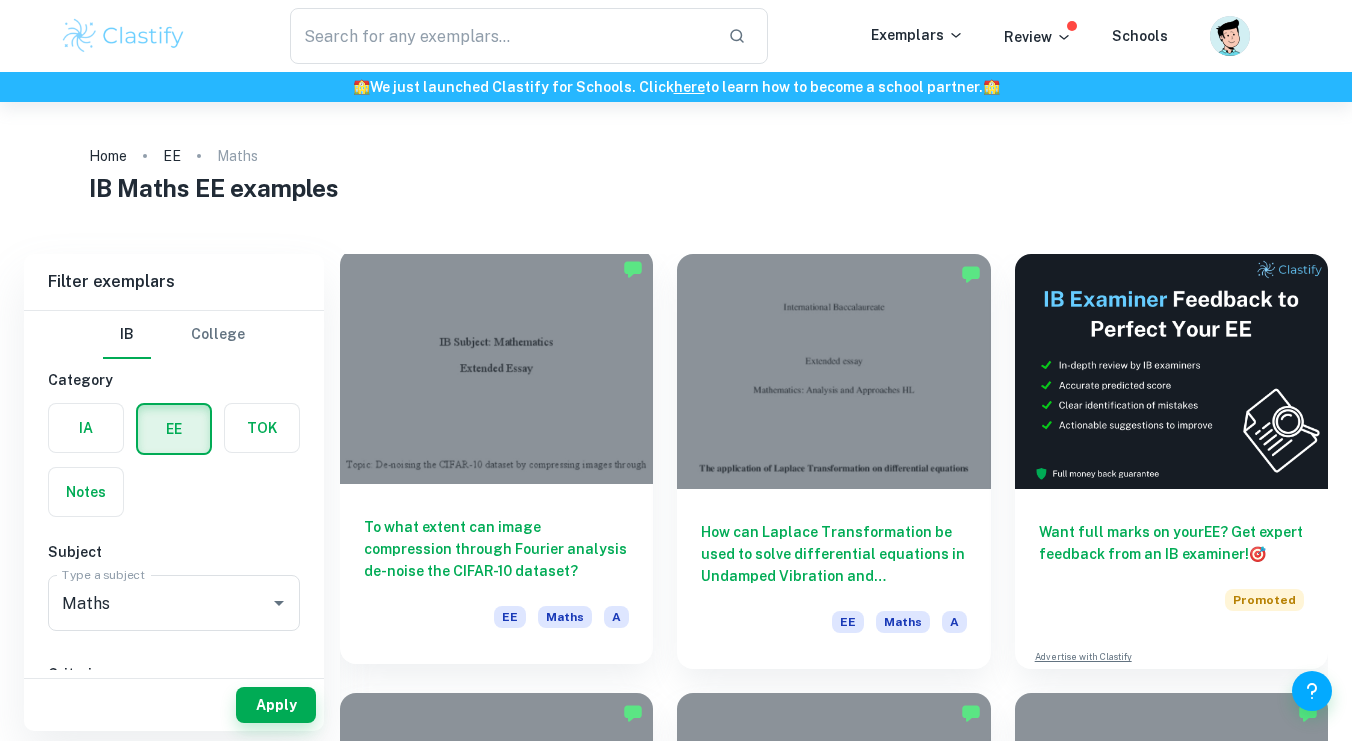 click at bounding box center (496, 366) 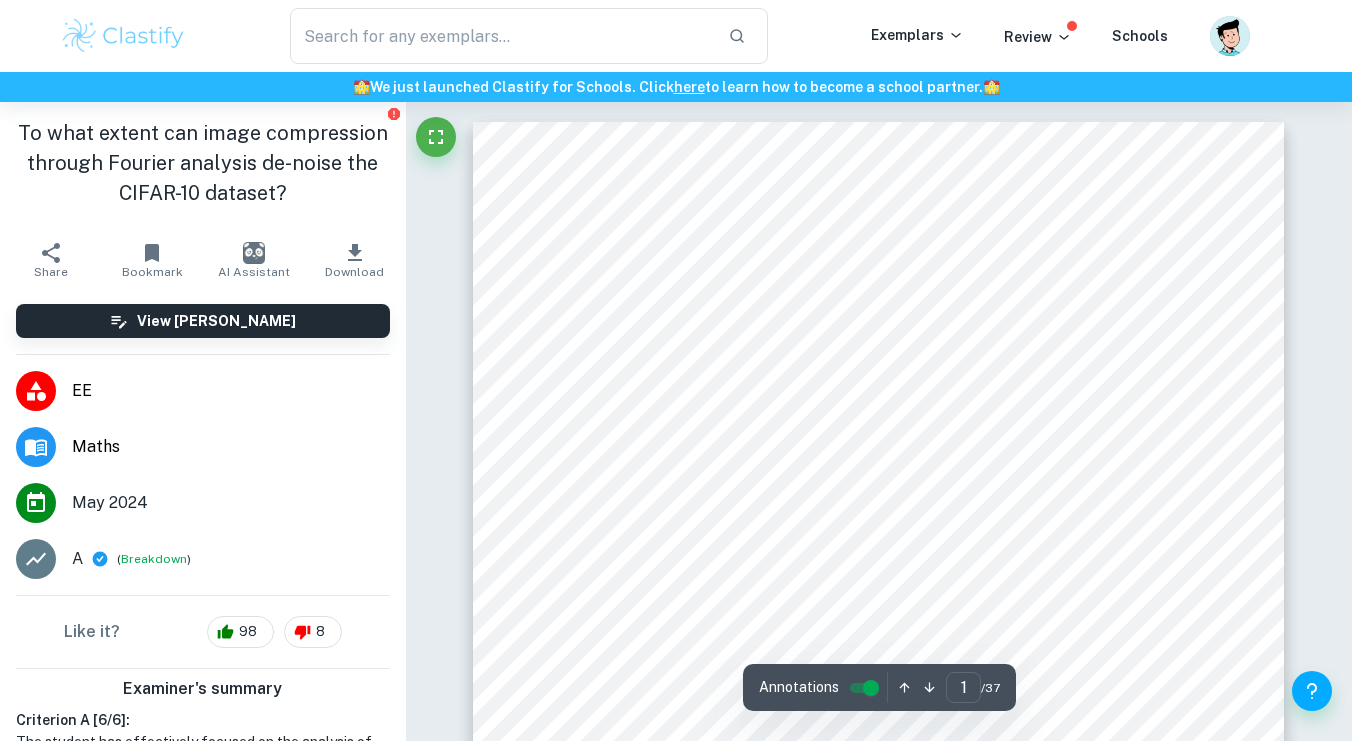 click at bounding box center (254, 253) 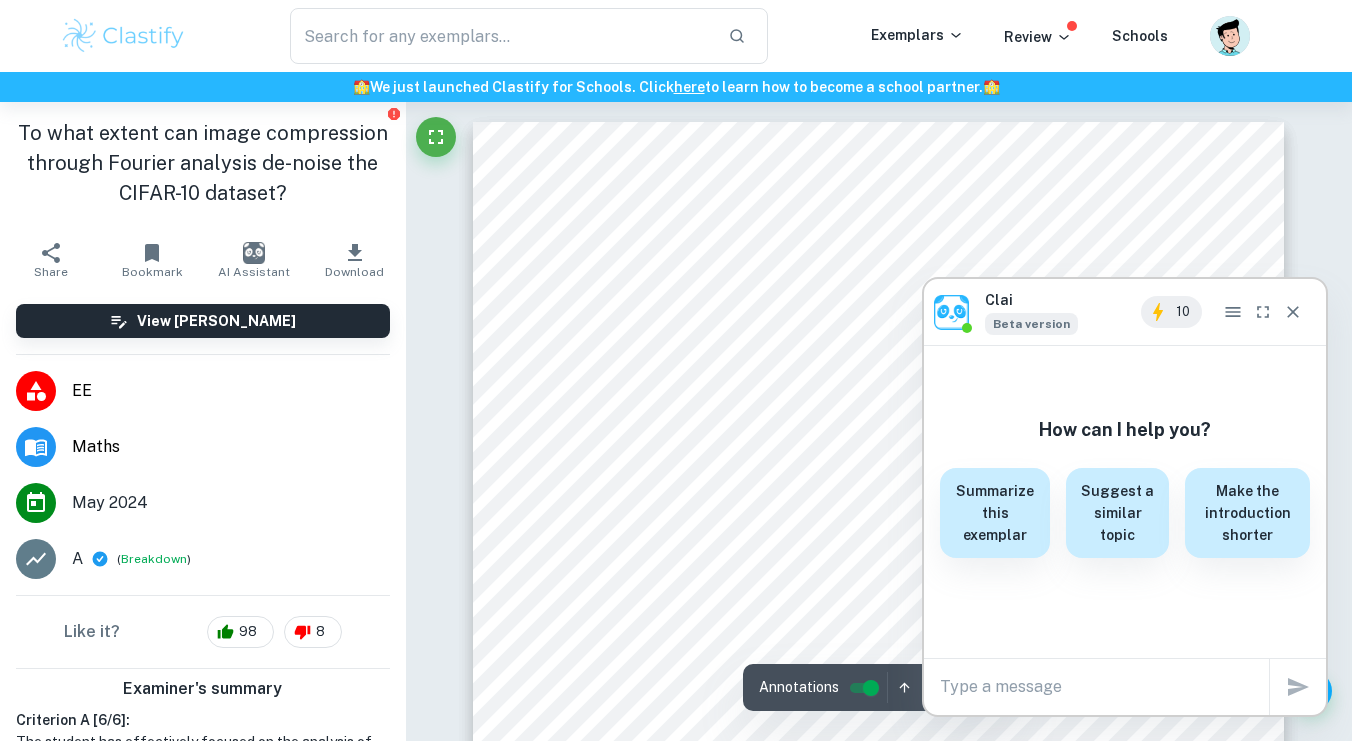 scroll, scrollTop: 136, scrollLeft: 0, axis: vertical 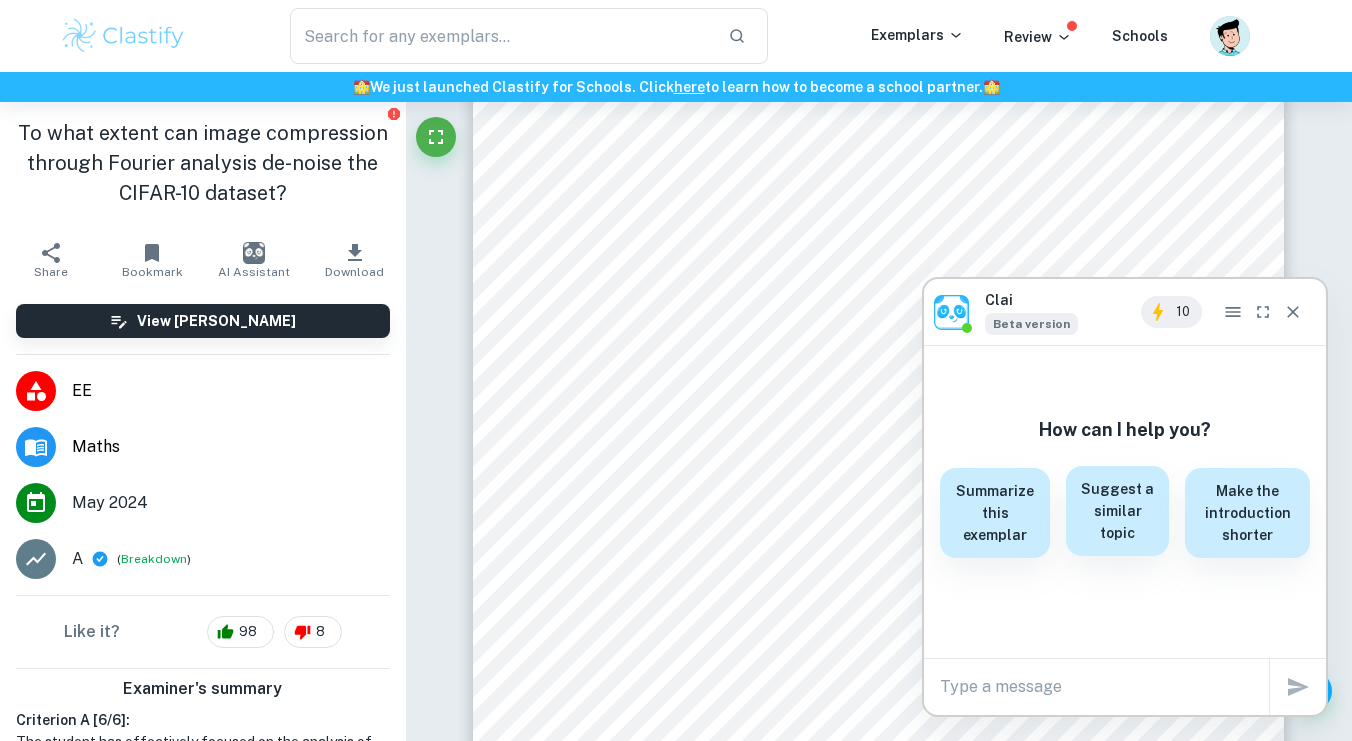 click on "Suggest a similar topic" at bounding box center [1117, 511] 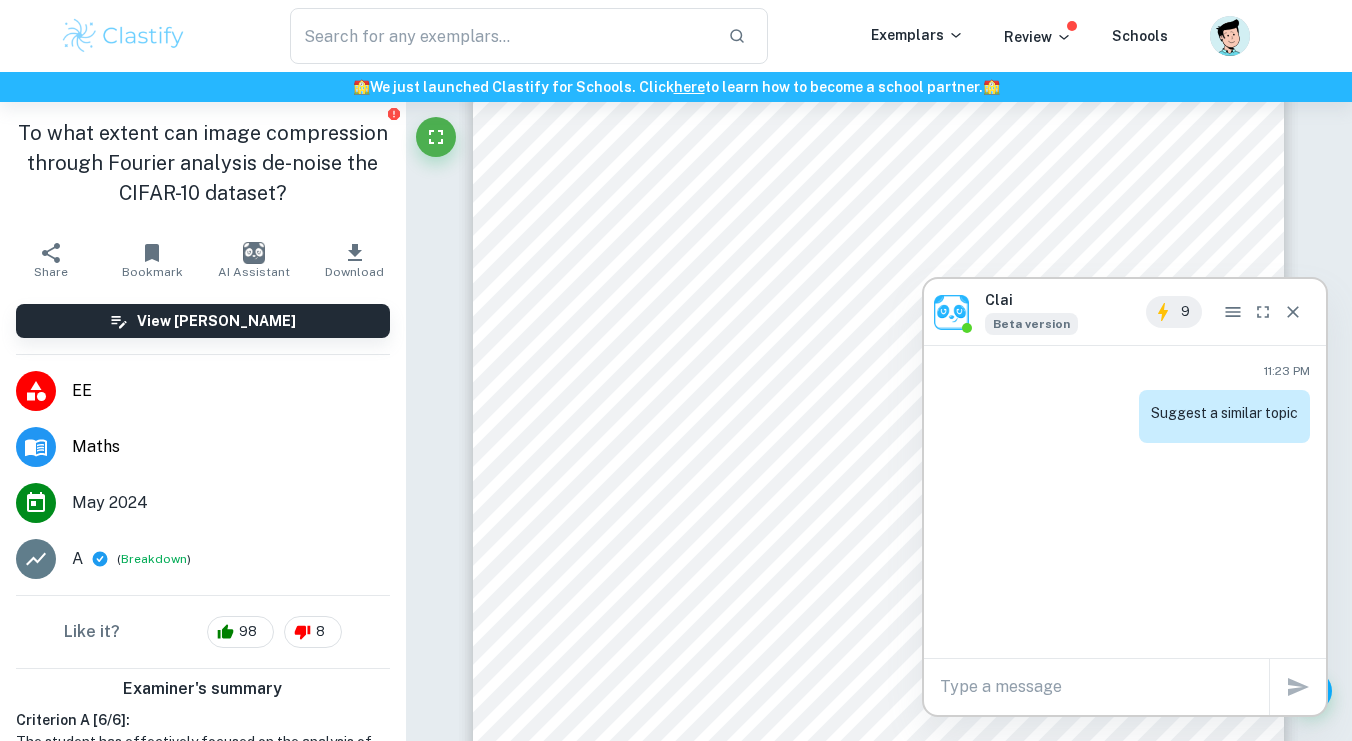 scroll, scrollTop: 0, scrollLeft: 0, axis: both 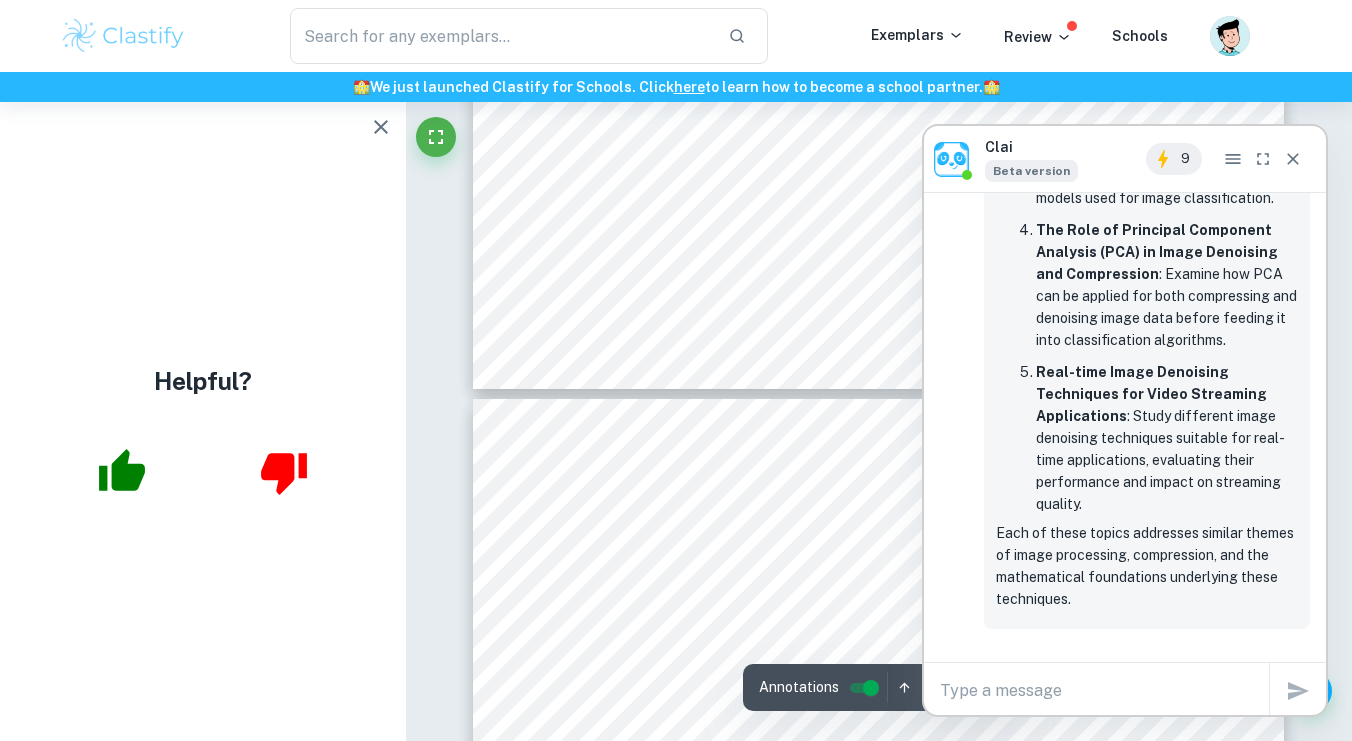 type on "5" 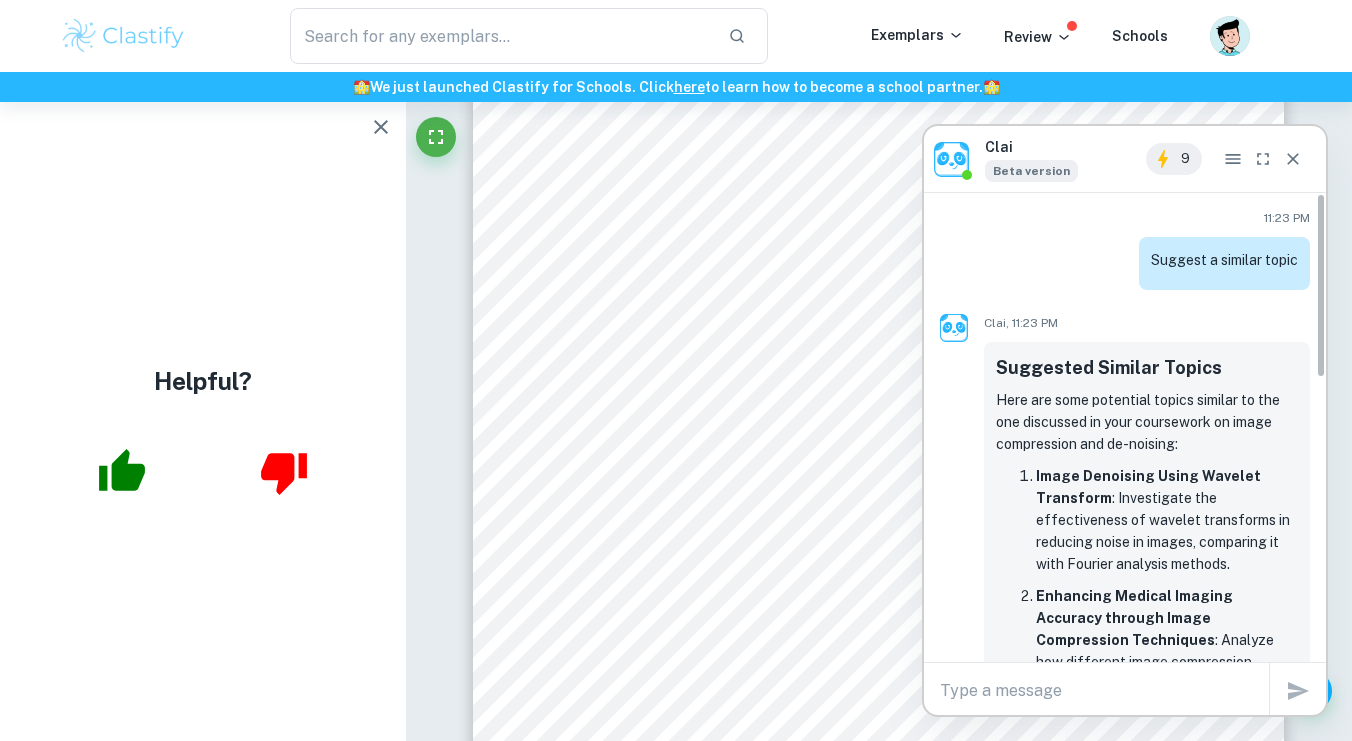 scroll, scrollTop: 0, scrollLeft: 0, axis: both 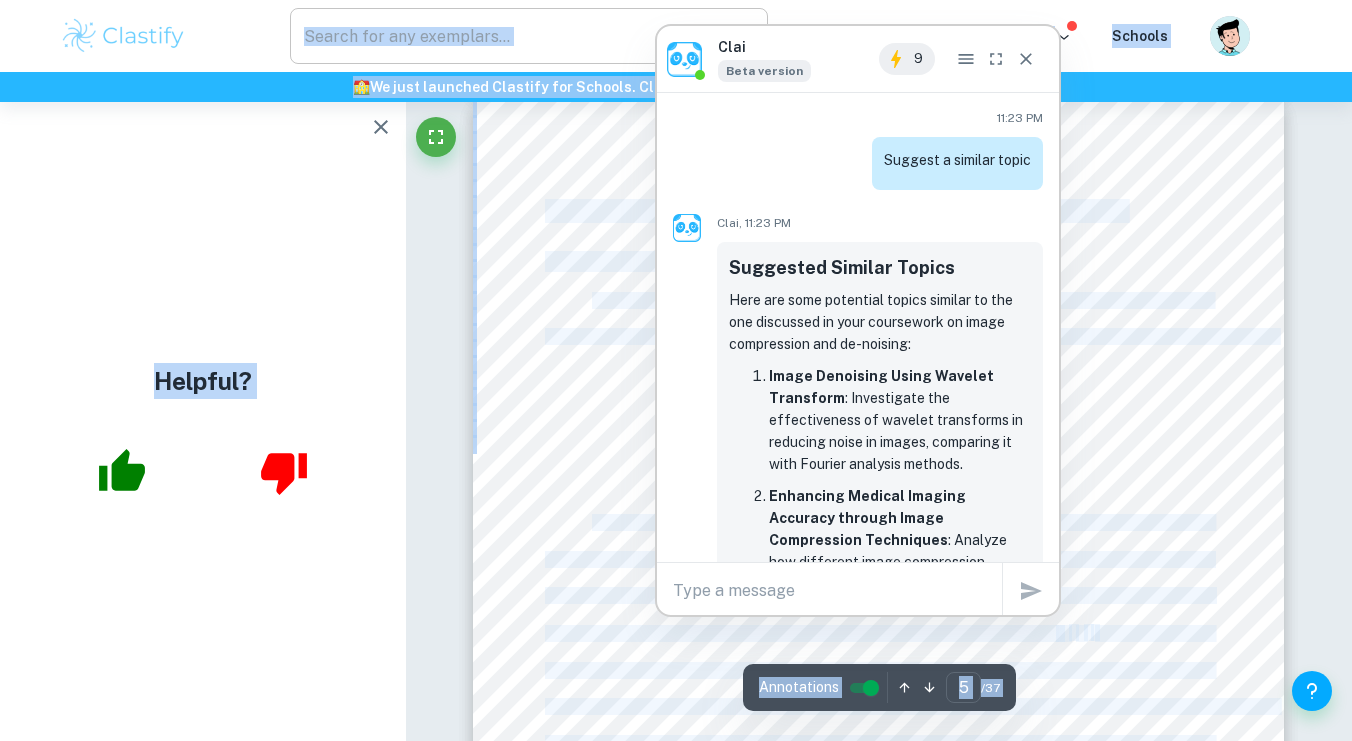 drag, startPoint x: 932, startPoint y: 130, endPoint x: 652, endPoint y: 9, distance: 305.0262 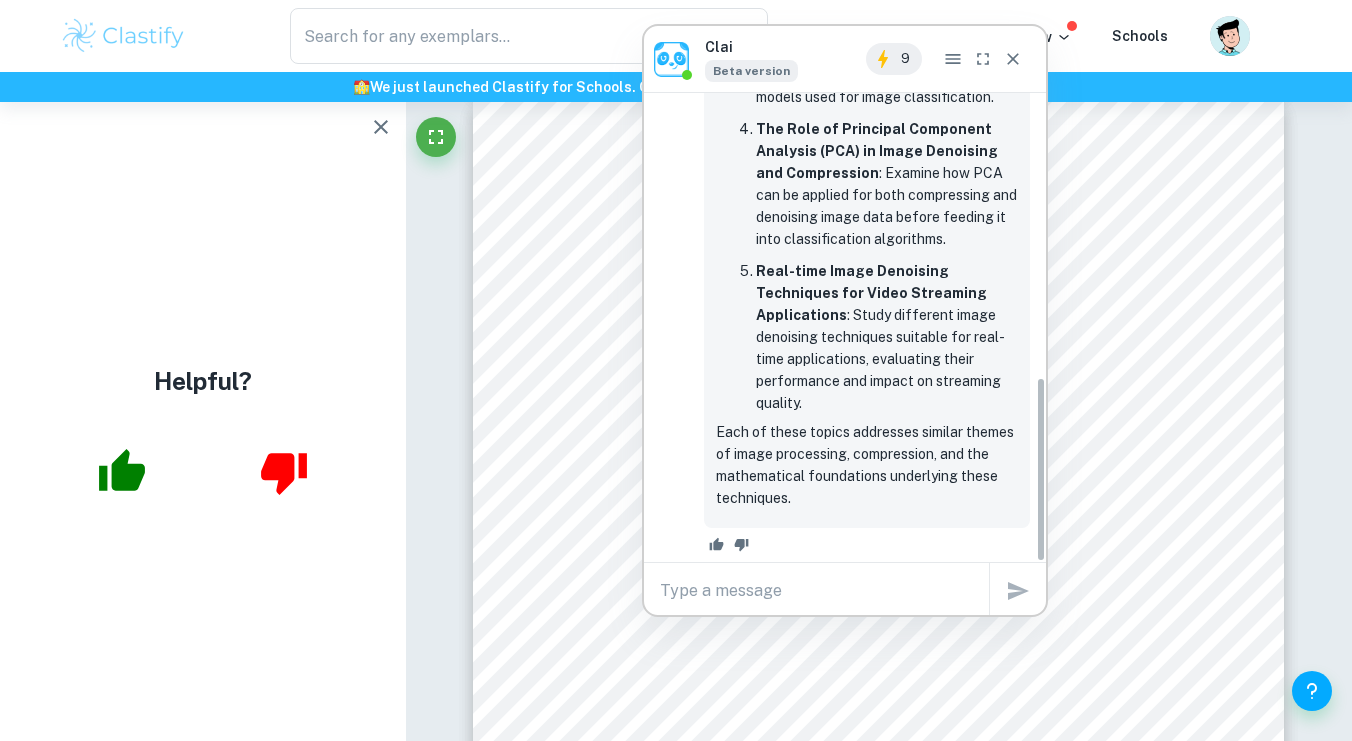 scroll, scrollTop: 716, scrollLeft: 0, axis: vertical 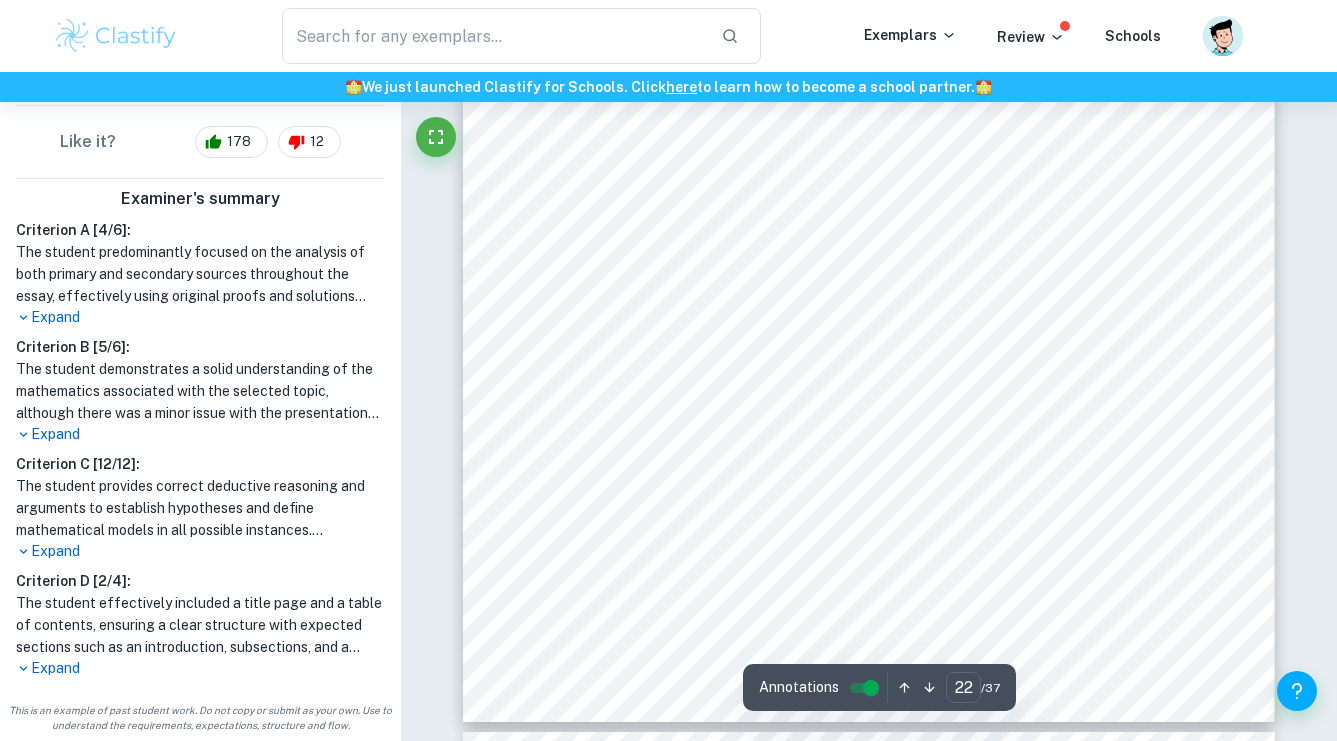 click on "Expand" at bounding box center [200, 551] 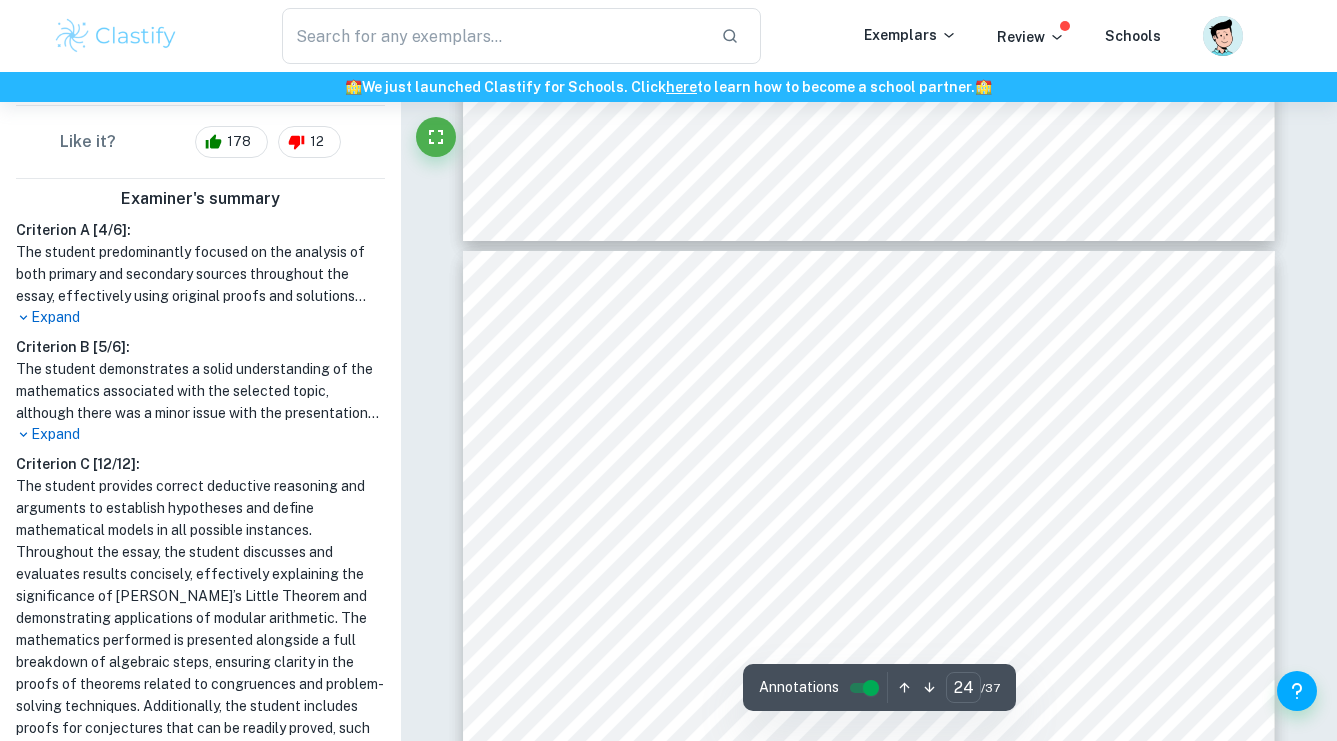 scroll, scrollTop: 26746, scrollLeft: 0, axis: vertical 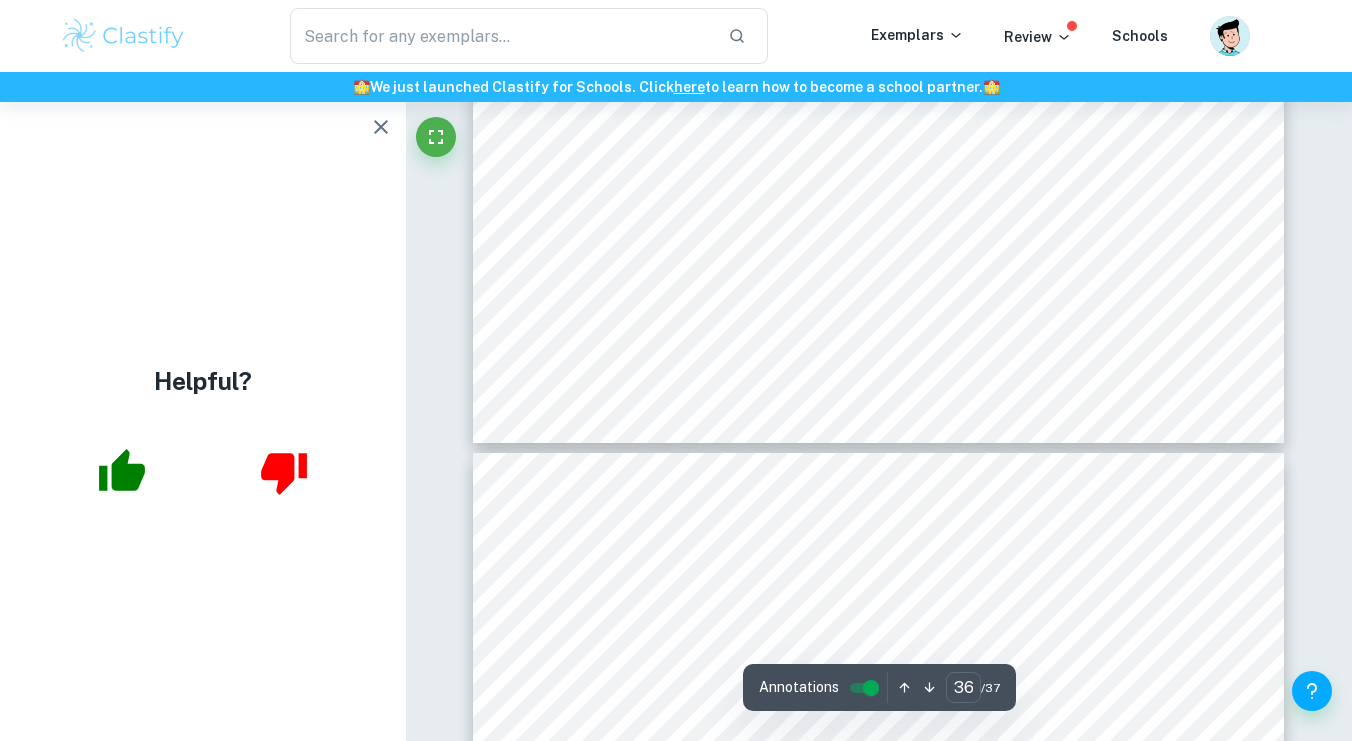 type on "37" 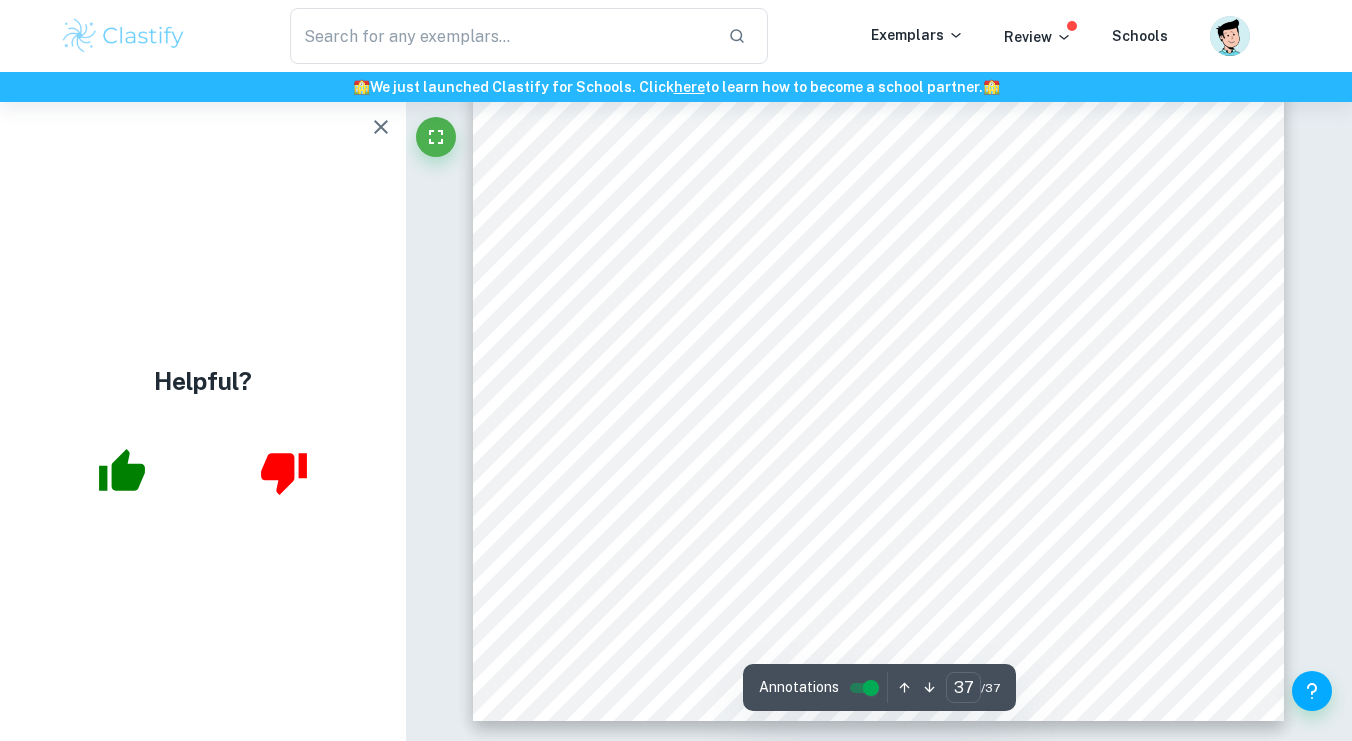 scroll, scrollTop: 42332, scrollLeft: 0, axis: vertical 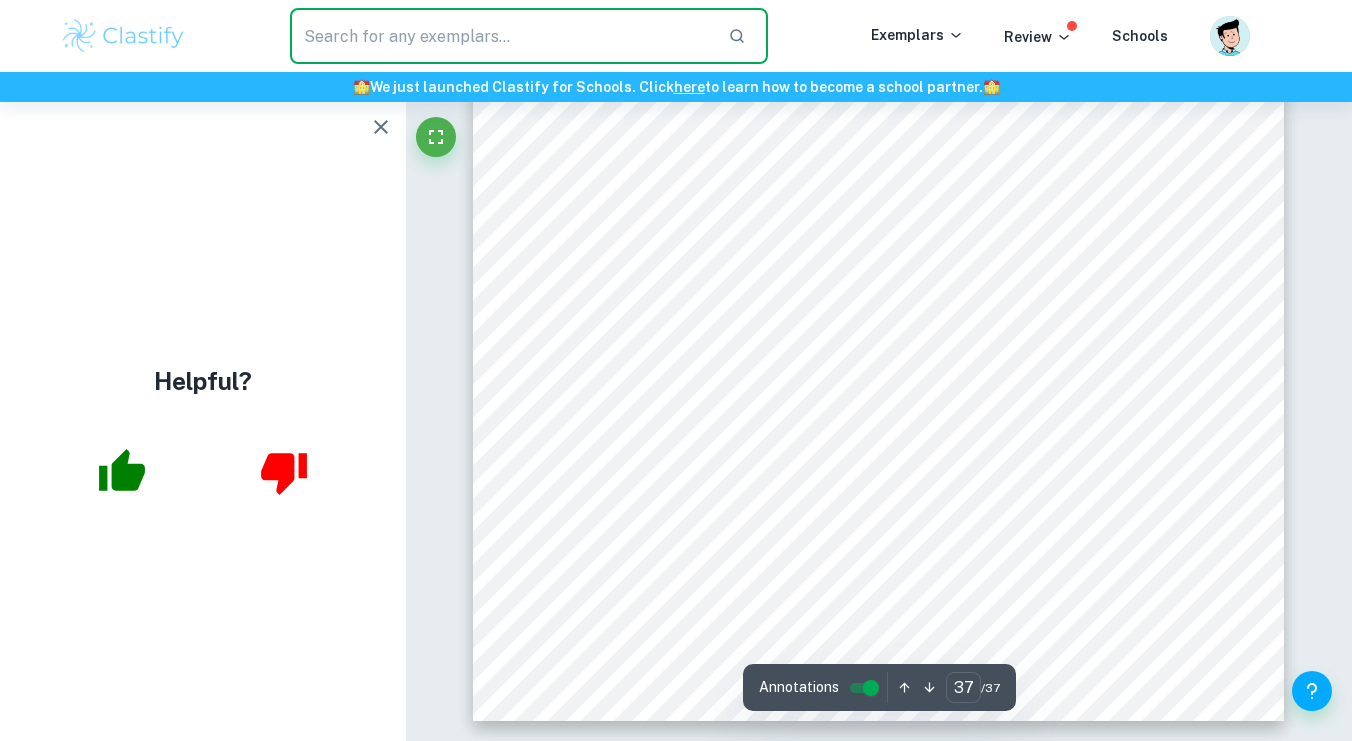 click at bounding box center (501, 36) 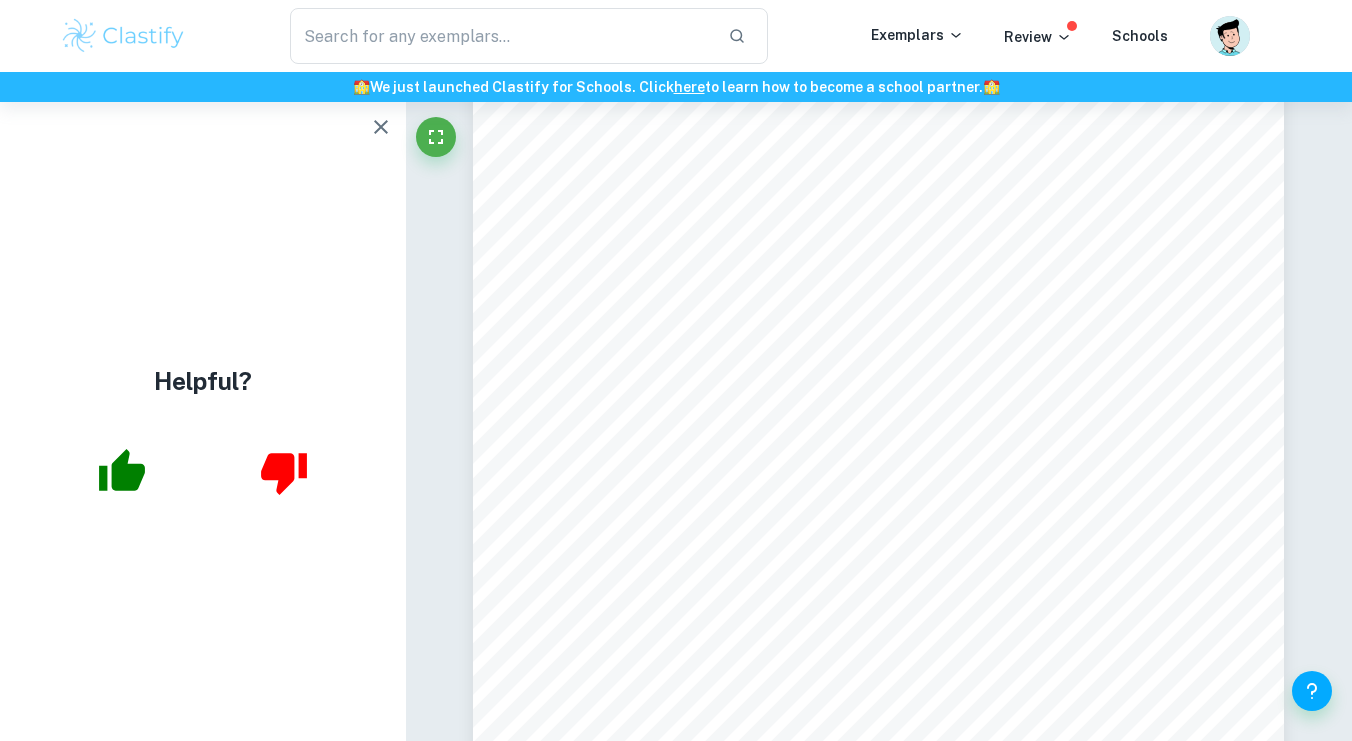 scroll, scrollTop: 9911, scrollLeft: 0, axis: vertical 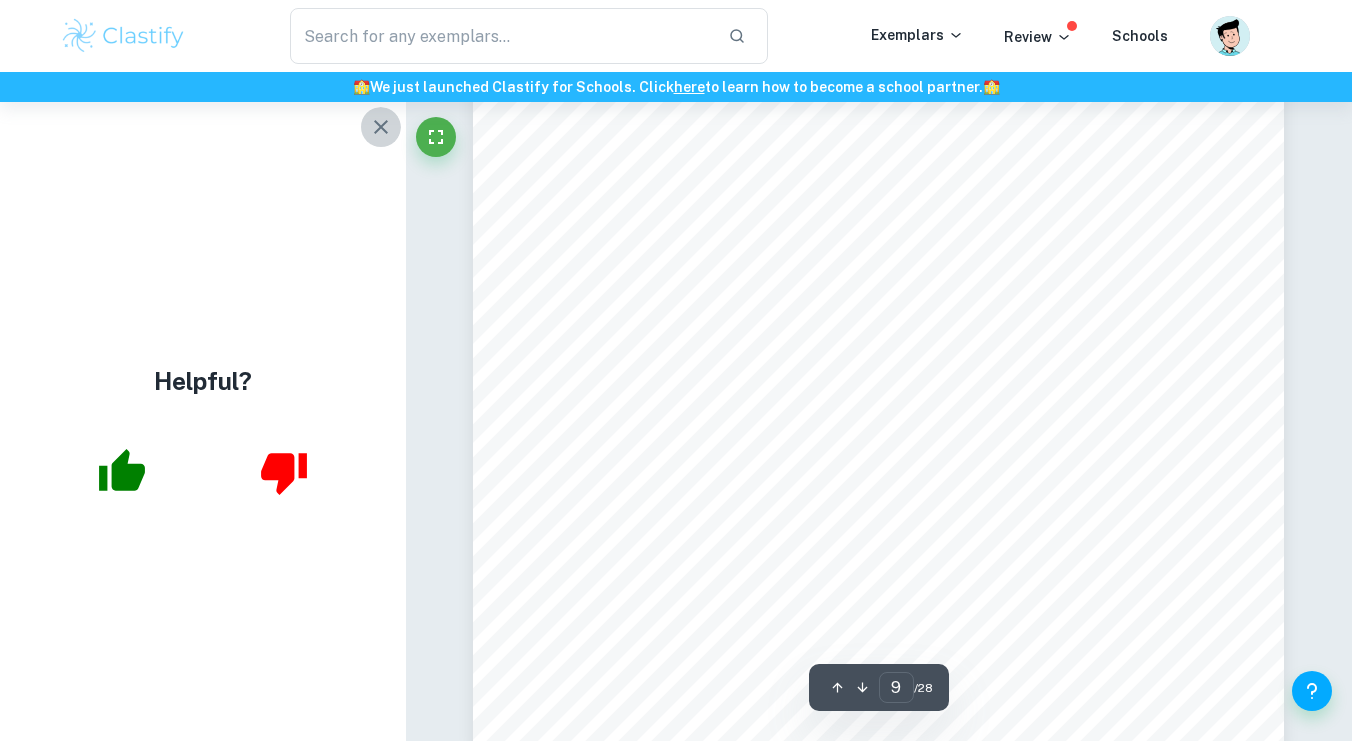 click 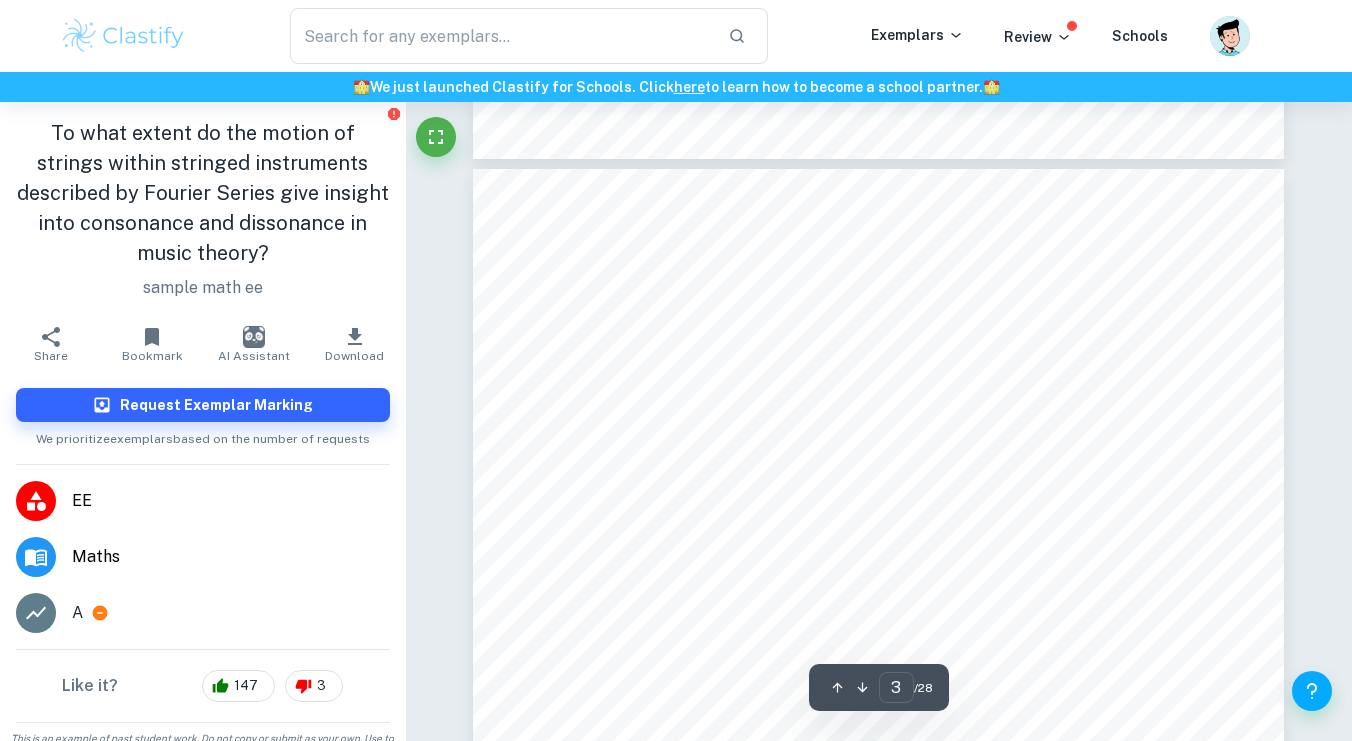 scroll, scrollTop: 2402, scrollLeft: 0, axis: vertical 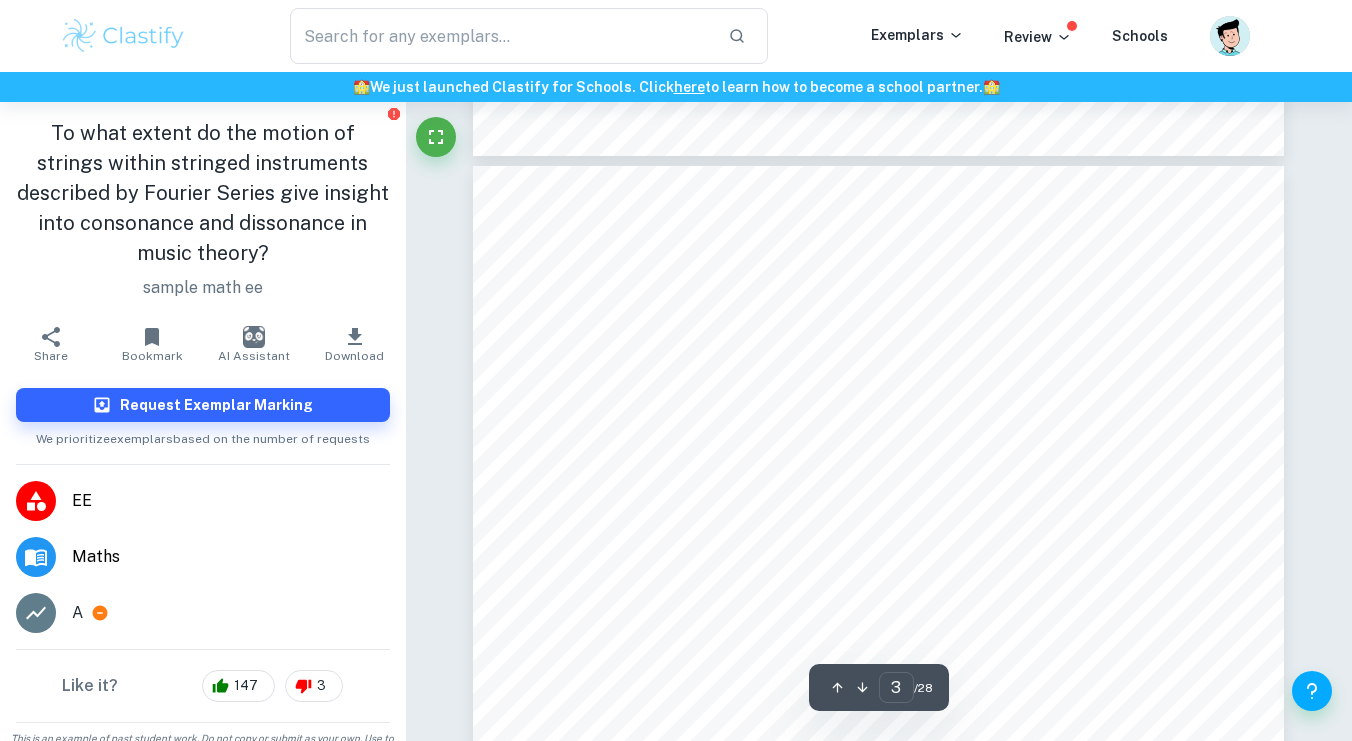 click on "​ Exemplars Review Schools" at bounding box center [676, 36] 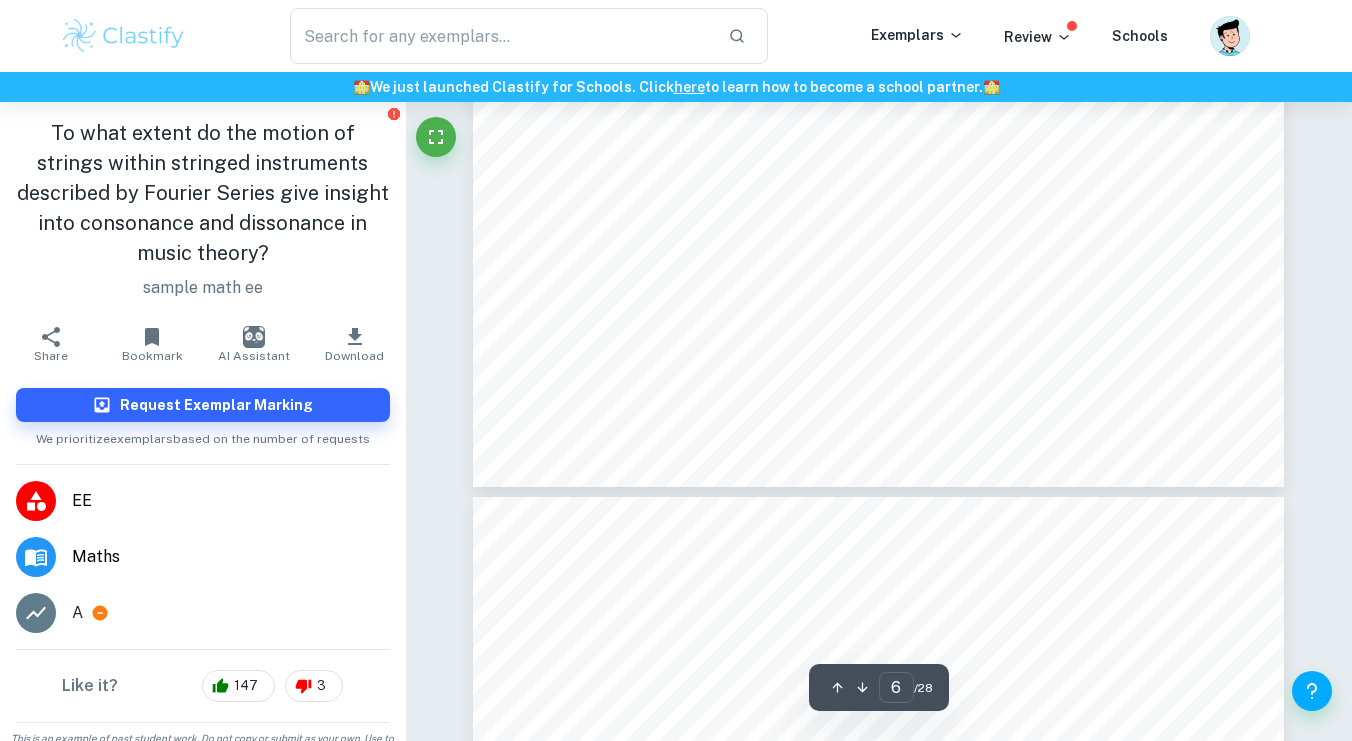 scroll, scrollTop: 6700, scrollLeft: 0, axis: vertical 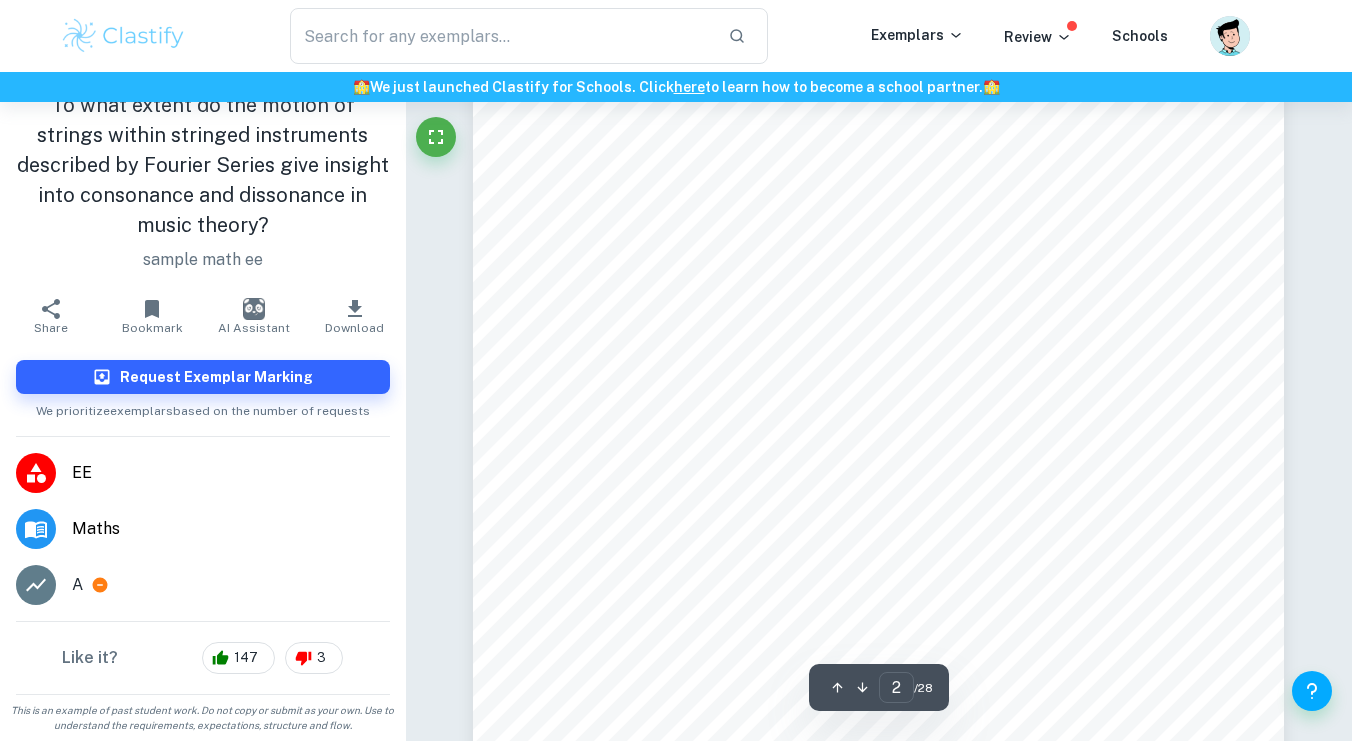 click on "3" at bounding box center [554, 276] 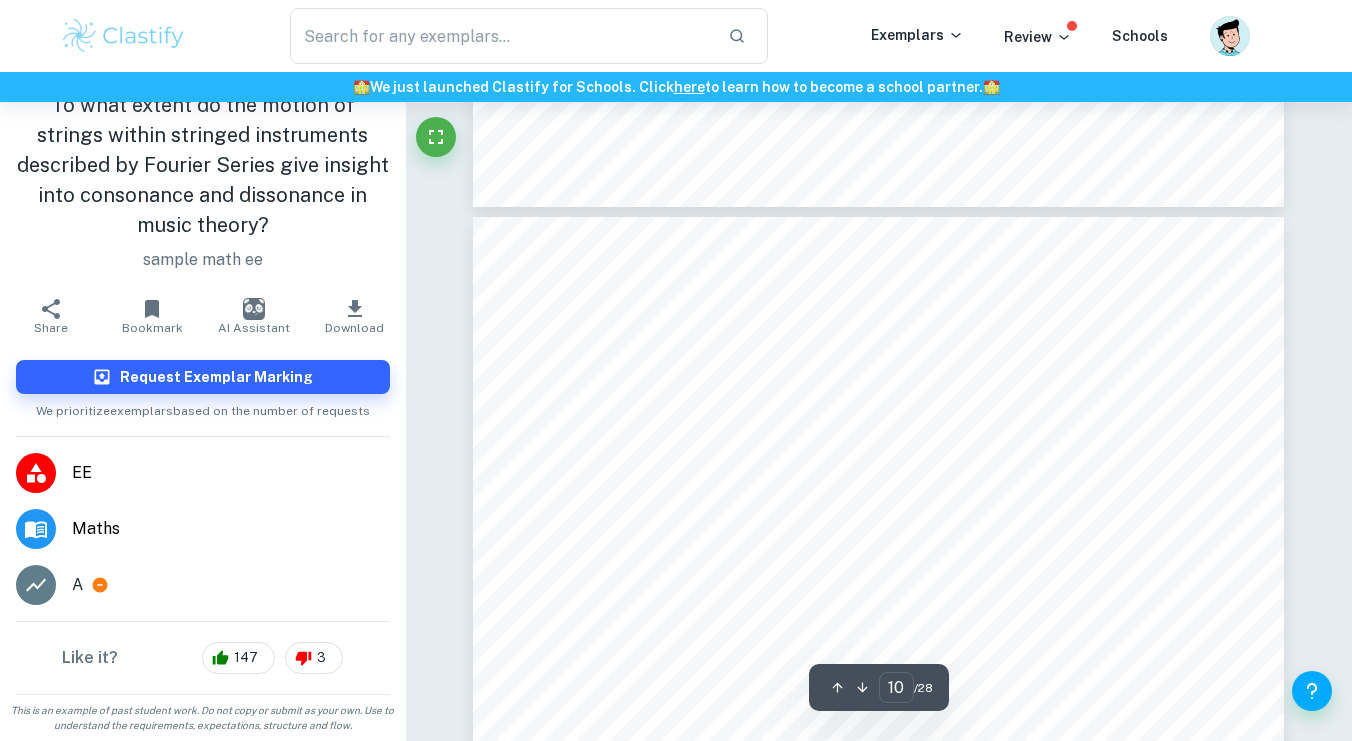 scroll, scrollTop: 10634, scrollLeft: 0, axis: vertical 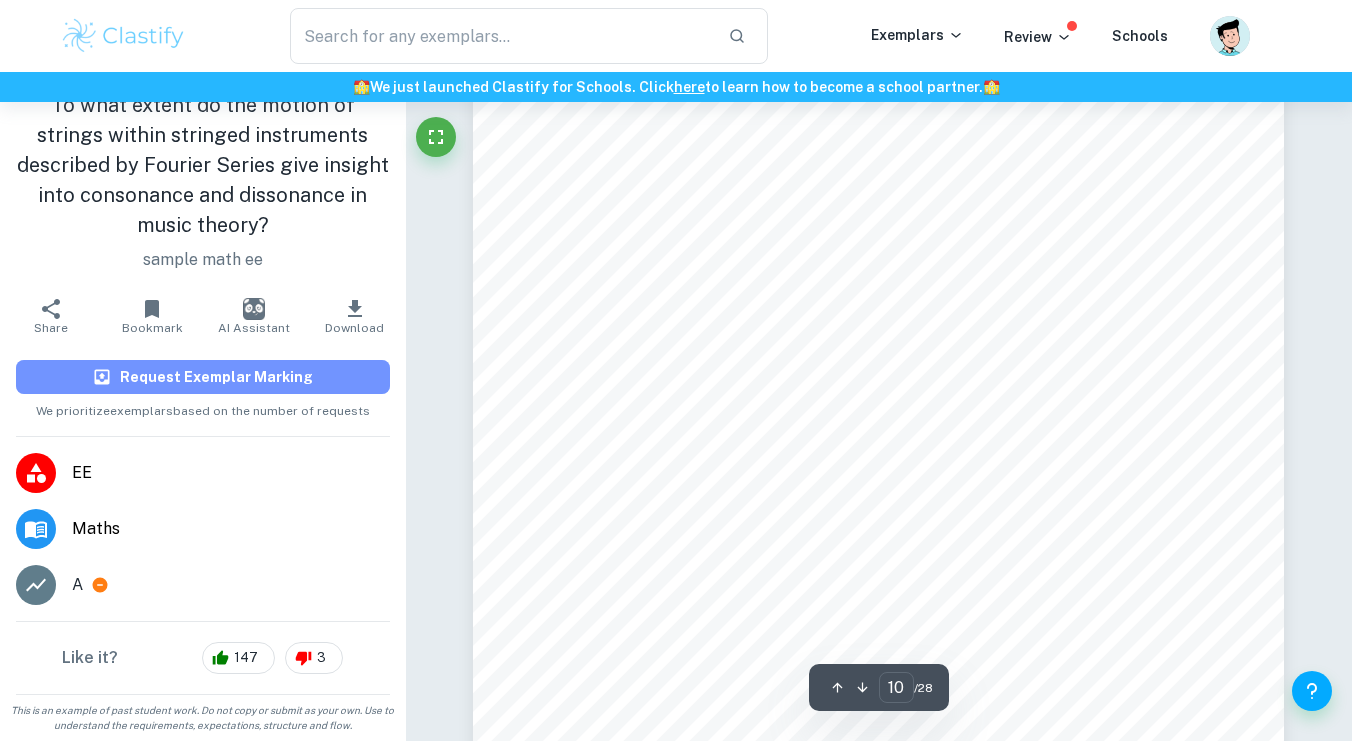 click on "Request Exemplar Marking" at bounding box center (216, 377) 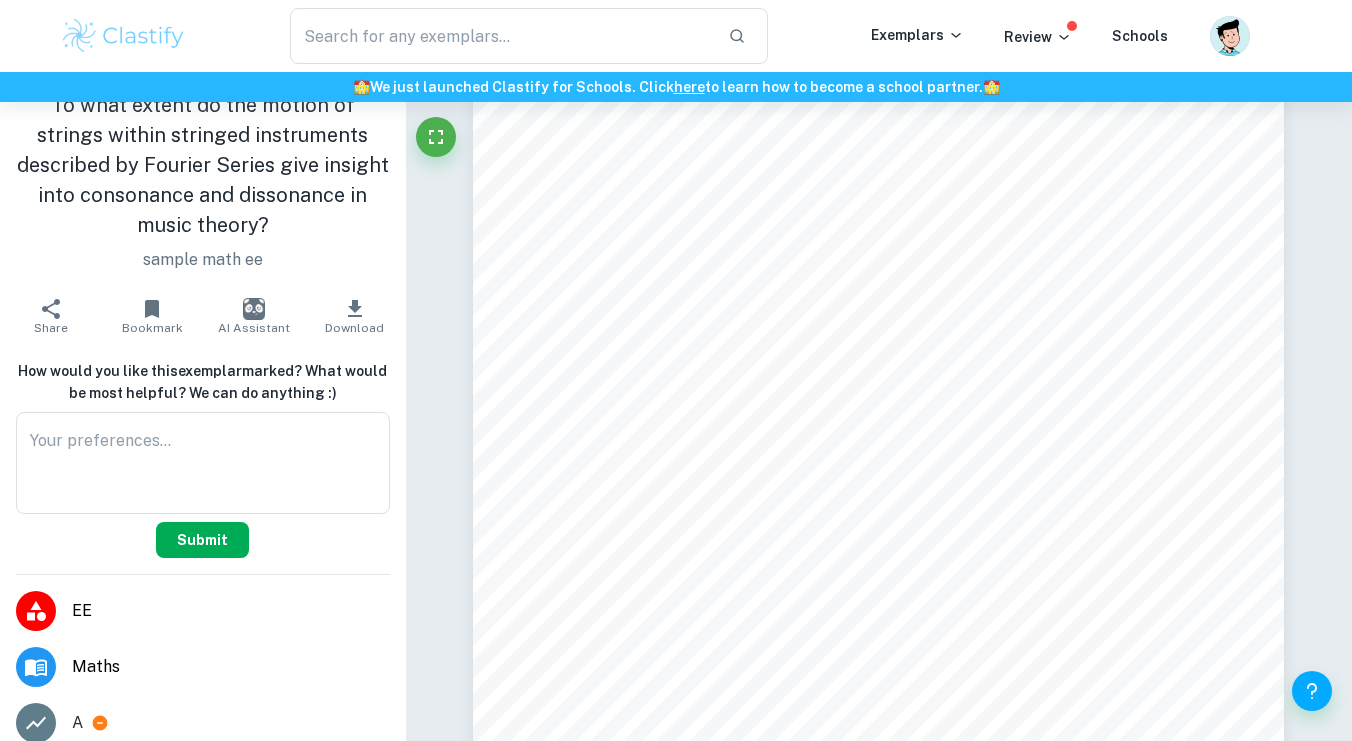 click on "Submit" at bounding box center [202, 540] 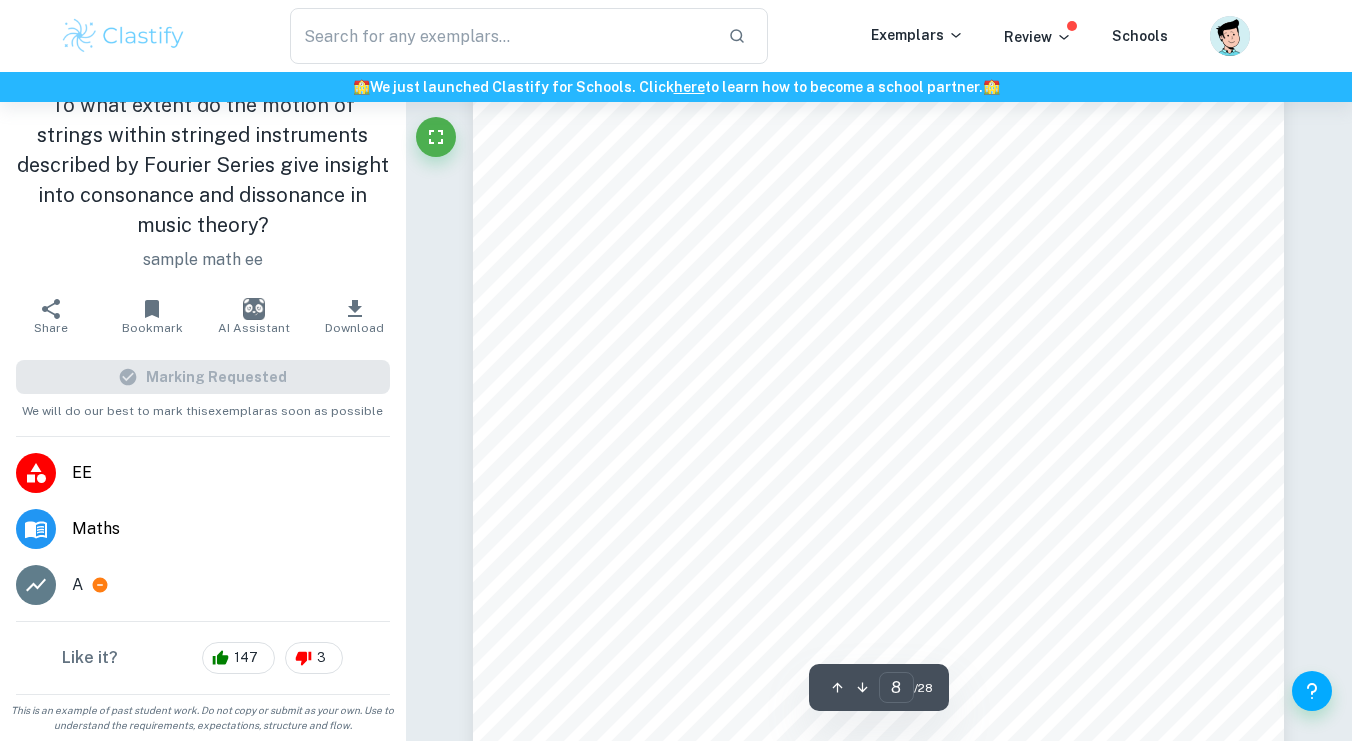 scroll, scrollTop: 8441, scrollLeft: 0, axis: vertical 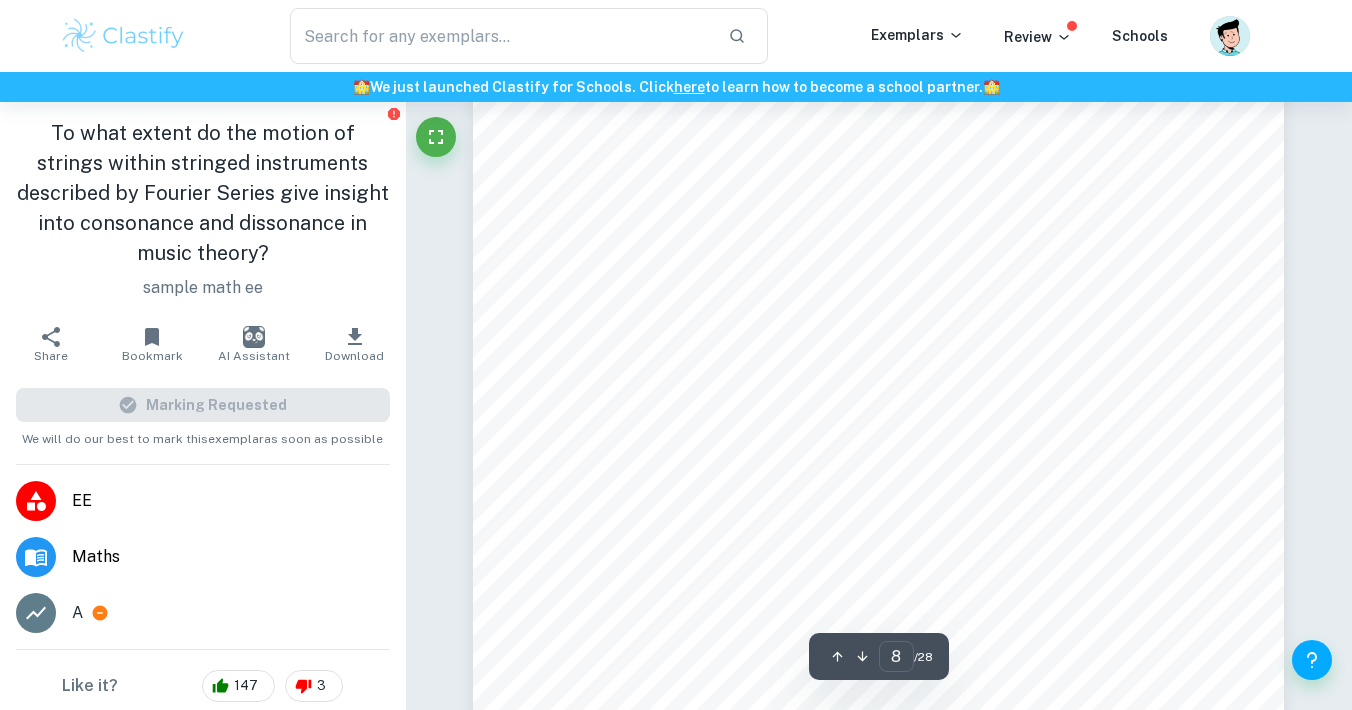 click on "F   ( x, t ) =   f   ′′   −   c 2   ¨ f   = 0. Therefore, we can show   F   ( v   +   w ) =   F   ( v ) +   F   ( w ) by, F   ( v   +   w ) =   ∂ 2 ∂t 2   ( v   +   w )   −   c 2   ∂ 2 ∂x 2   ( v   +   w ) , = ¨ v   + ¨ w   −   c 2 ( v ′′   +   w ′′ ) , = ¨ v   −   c 2 v ′′   + ¨ w   −   c 2 w ′′ , =   F   ( v ) +   F   ( w ) . (7) We can also show   F   ( av ) =   aF   ( v ) by, F   ( av ) =   ∂ 2 ∂t 2   v   −   c 2   ∂ 2 ∂x 2   v =   a ¨ v   −   c 2 av ′′ =   a (¨ v   −   c 2 v ′′ ) =   aF   ( v ) (8) Hence by (7) and (8) the PDE (2) is linear, and therefore the principle of superposition is valid. As a result, we can make use of the principle of superposition for the wave equation, which will aid greatly toward obtaining some sort of description of the wave function we are in the search of. Hence we can then proceed to say that:   f   ( x, t ) =   A ( x ) T   ( t ) is only a solution to (2) if: ∂ 2 f ∂t 2   =   A ∂ 2 T ∂t 2   ,   2" at bounding box center [878, 582] 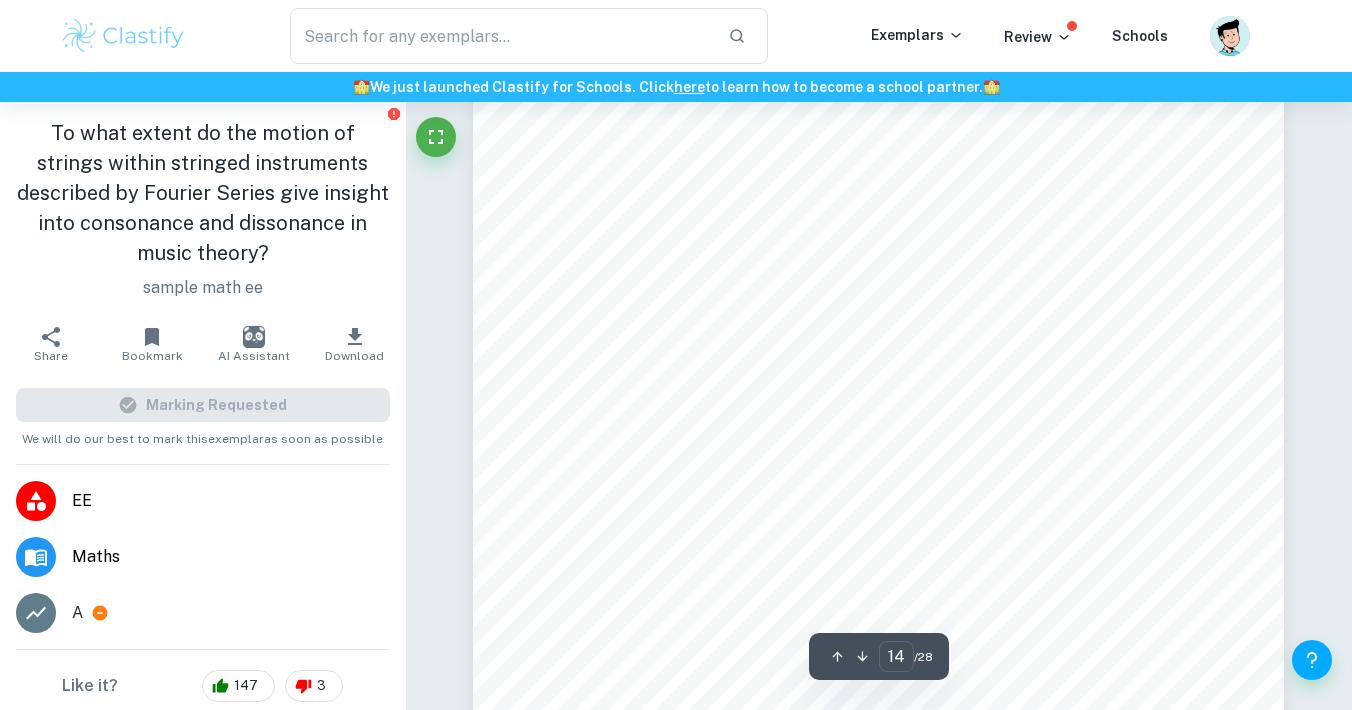 scroll, scrollTop: 15500, scrollLeft: 1, axis: both 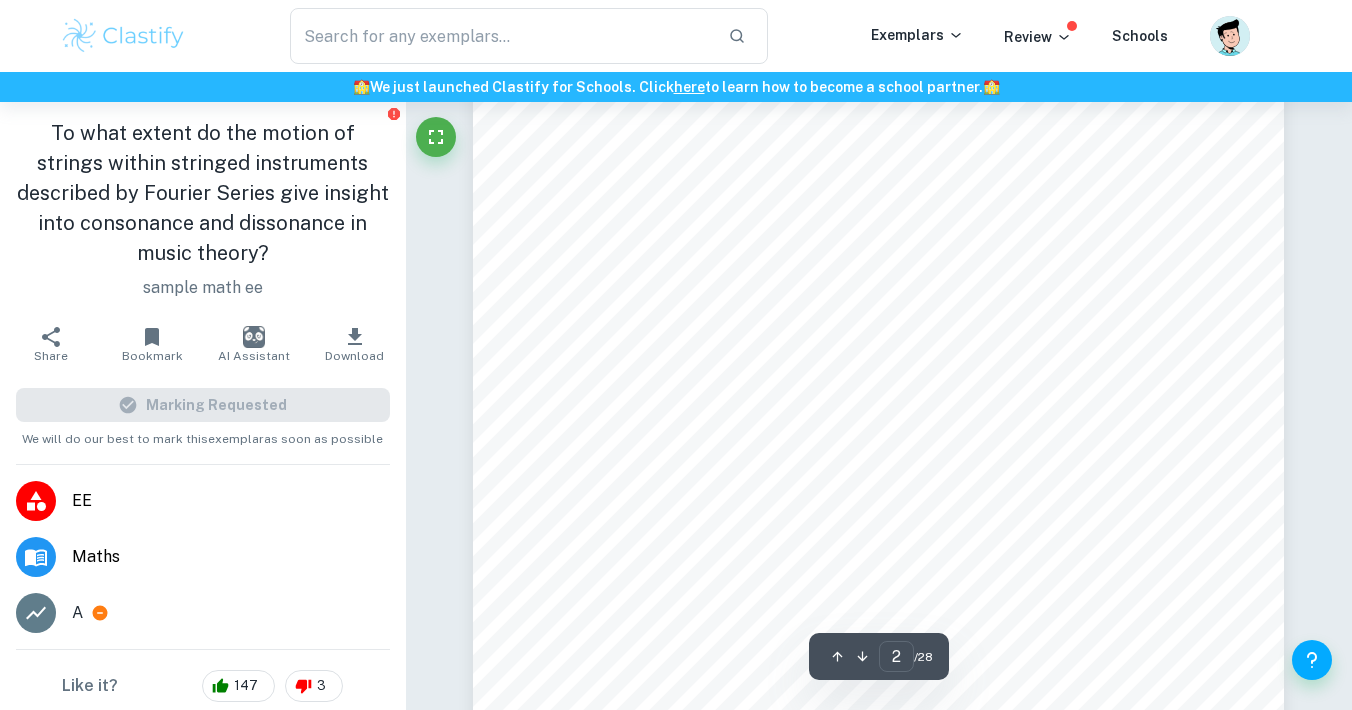 type on "3" 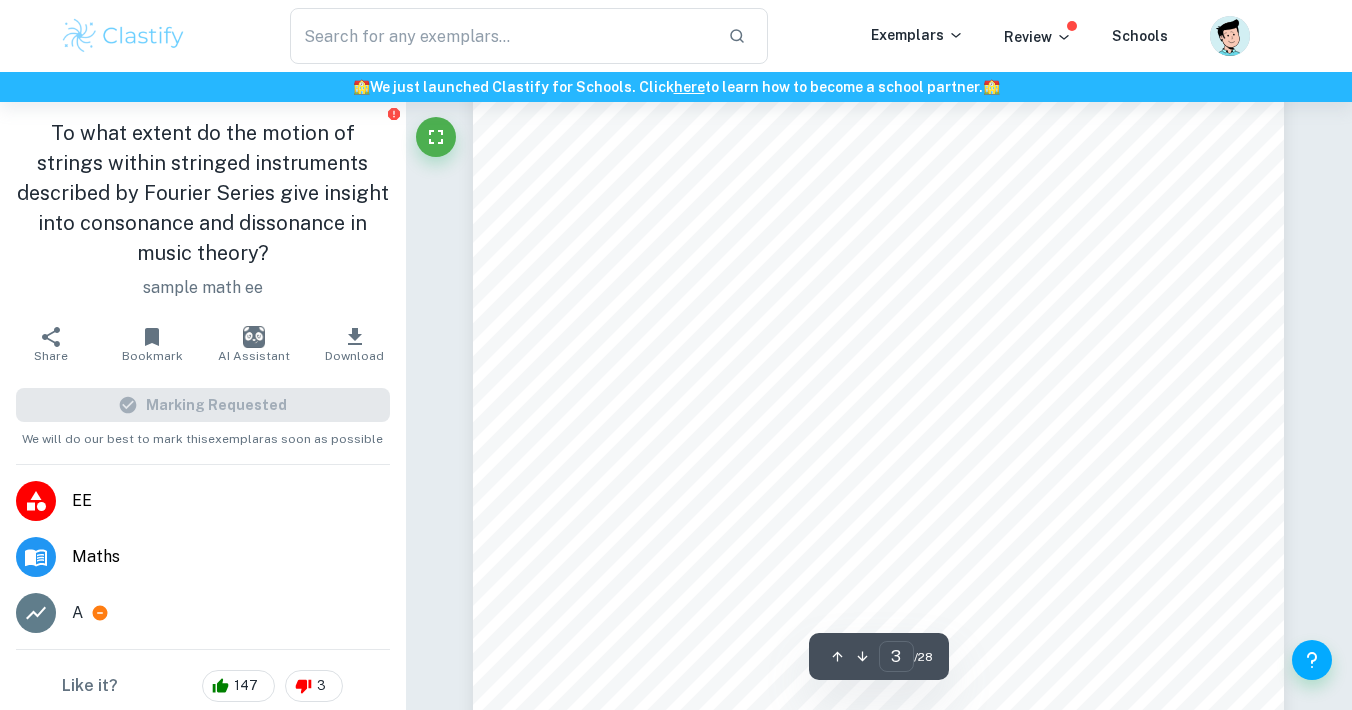 scroll, scrollTop: 3054, scrollLeft: 0, axis: vertical 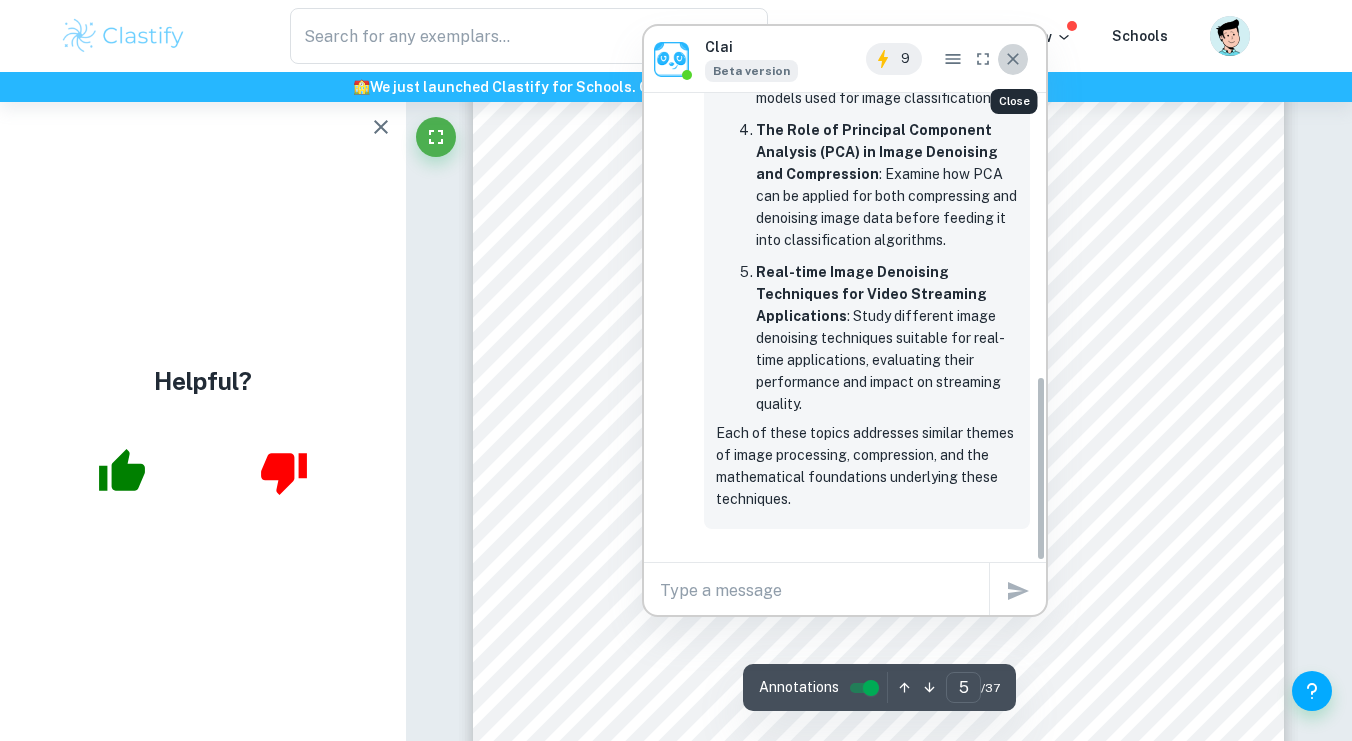 click 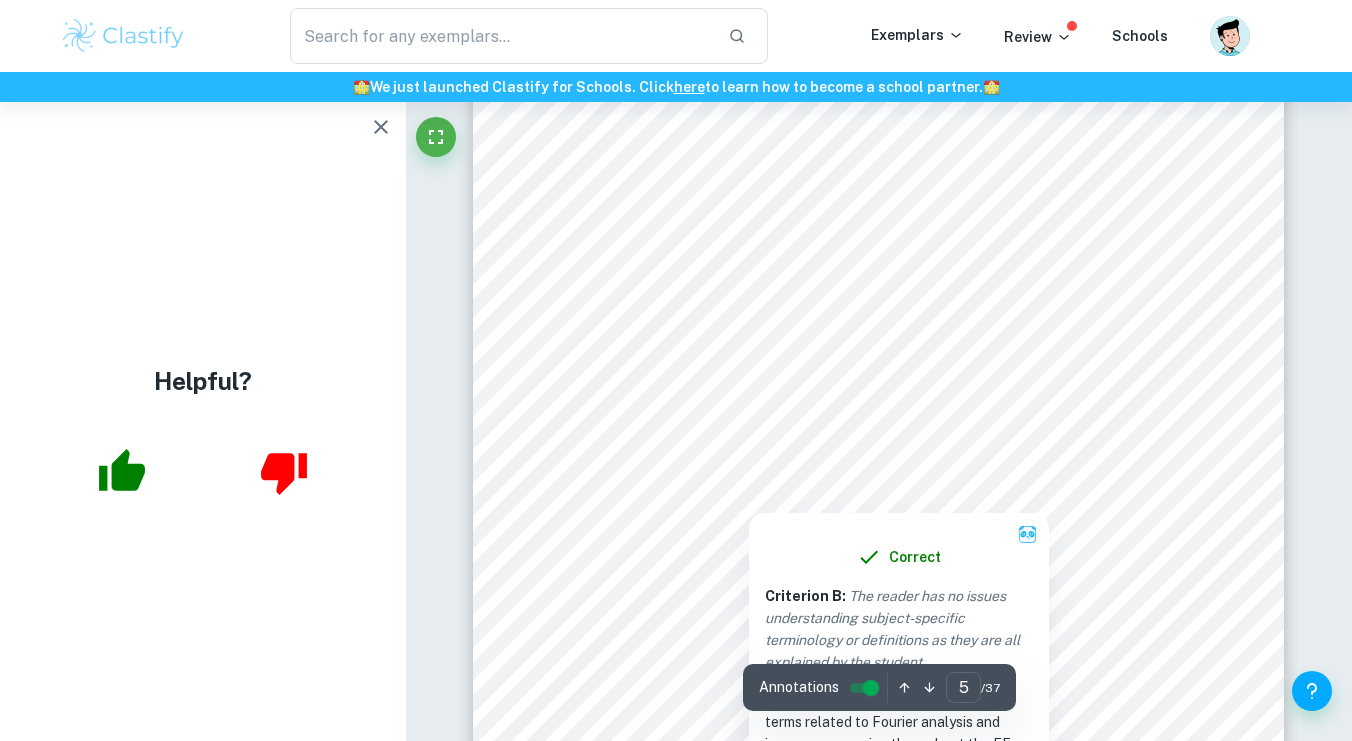 click at bounding box center [878, 300] 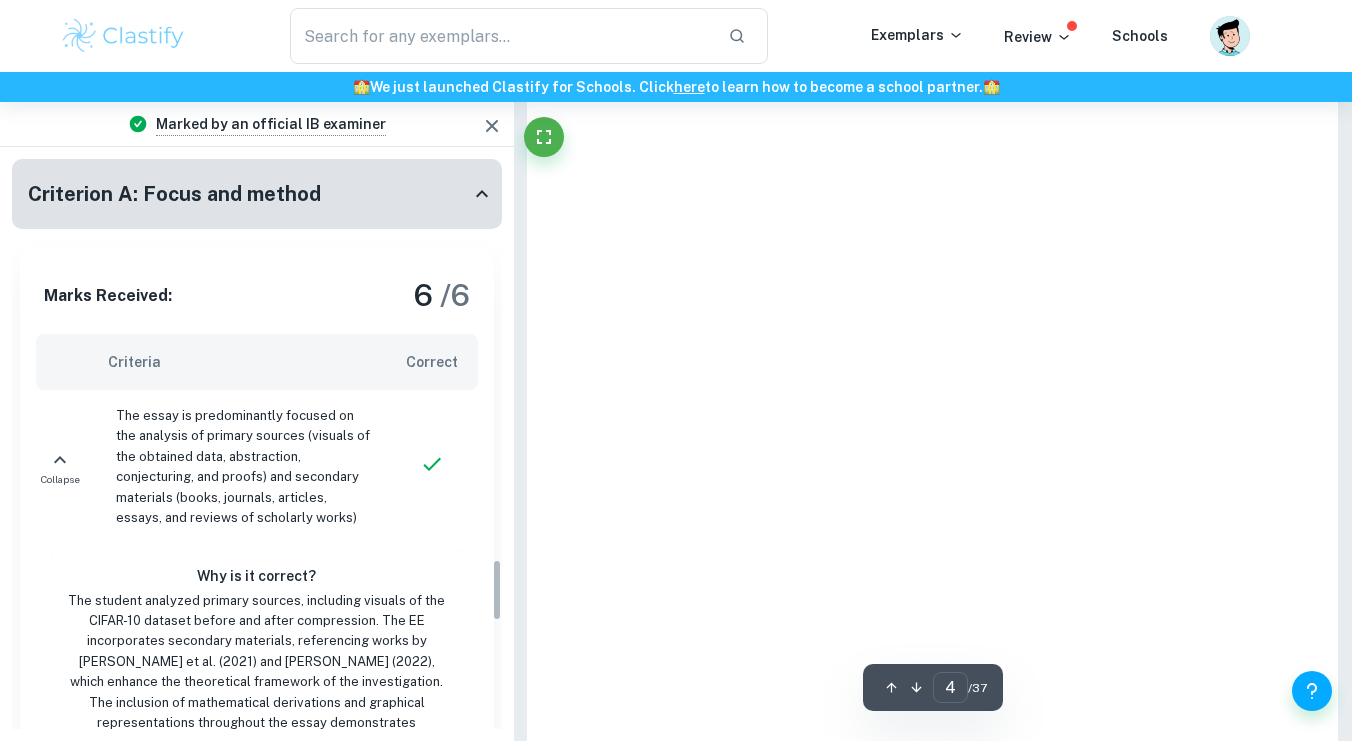 scroll, scrollTop: 3011, scrollLeft: 0, axis: vertical 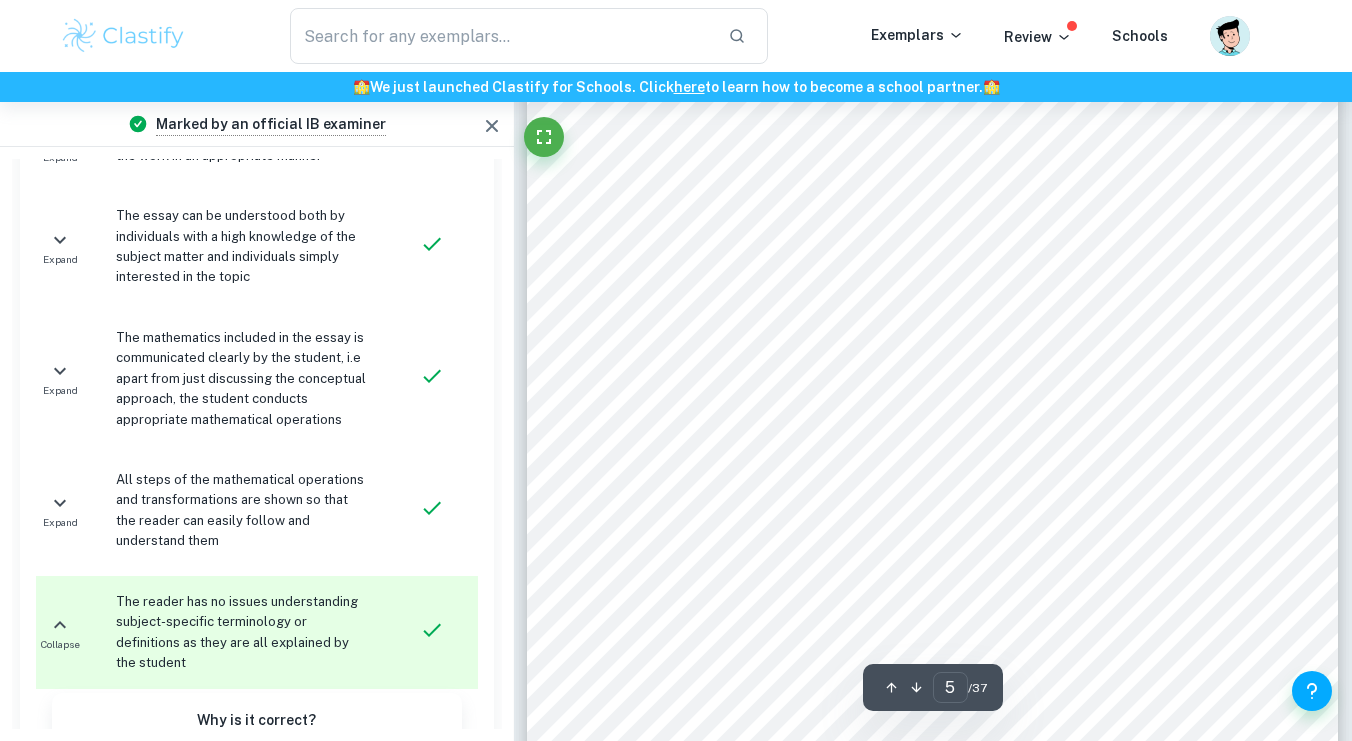 click on "4 FOURIER ANALYSIS: MATHEMATICS AND HOW IT WORKS DEFINITIONS AND GRAPHICAL REPRESENTATION Fourier analysis is the process by which a complex waveform is represented as a series of sinusoidal functions. ([PERSON_NAME], 2011) As an example, consider the complex waveform in Figure 2 below. Figure 2 (Produced by Author on GeoGebra) Figure 2 depicts the graph of   ý ( ÿ )   = 3sin (2ÿ) + 2sin(3ÿ) . By performing Fourier analysis on this waveform, one would be to mathematically analyze the graphical output (what9s seen in Figure 2) to determine the input equation:   ý ( ÿ ) . Figure 2 portrays the function   ý ( ÿ )   in the spatial domain. In this case, the spatial domain refers to the regular 2D cartesian plane. Fourier analysis of   ý ( ÿ )   would convert the function into the frequency domain, which describes the amplitude of the various sinusoidal functions contained in the complex waveform. ([PERSON_NAME], 2011) Figure 3 on the next page is a representation of the First Term of   ý(ÿ) 2Ã 2   = Ã   ý(ÿ)" at bounding box center [932, 531] 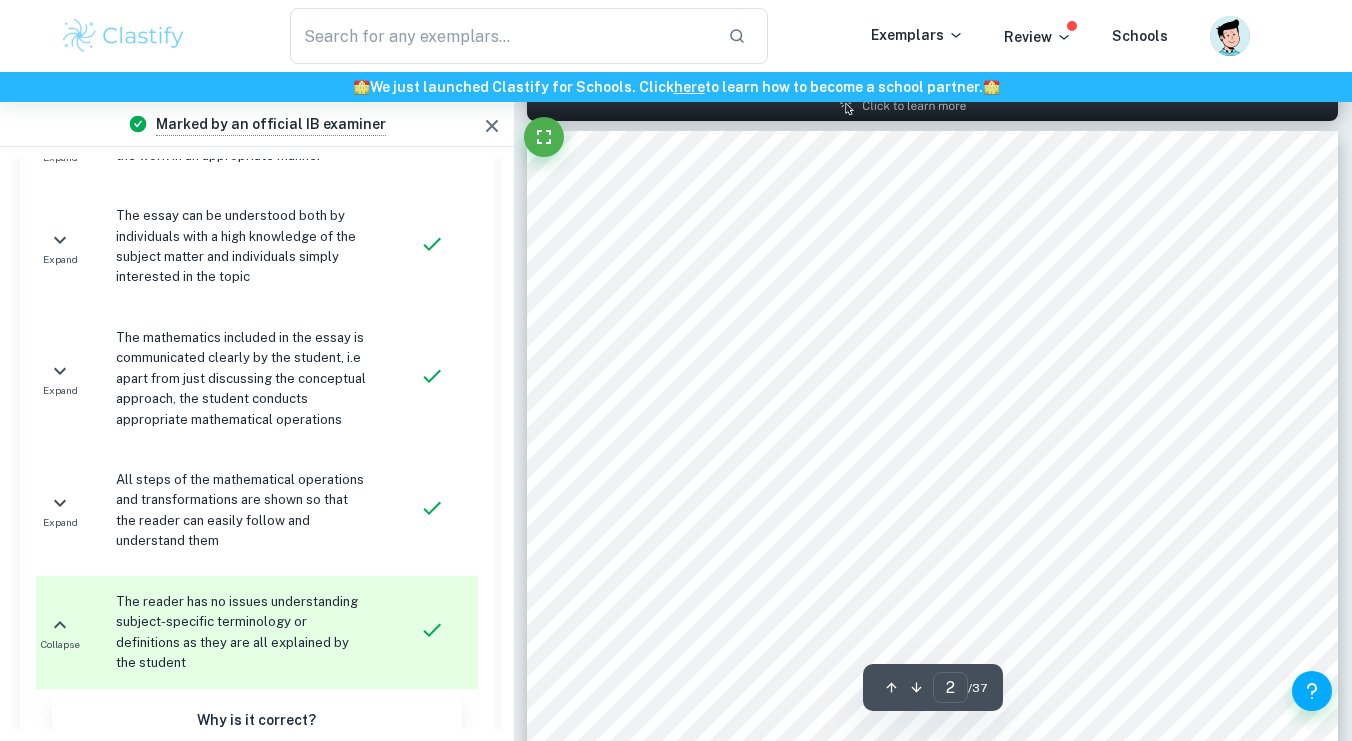scroll, scrollTop: 1238, scrollLeft: 0, axis: vertical 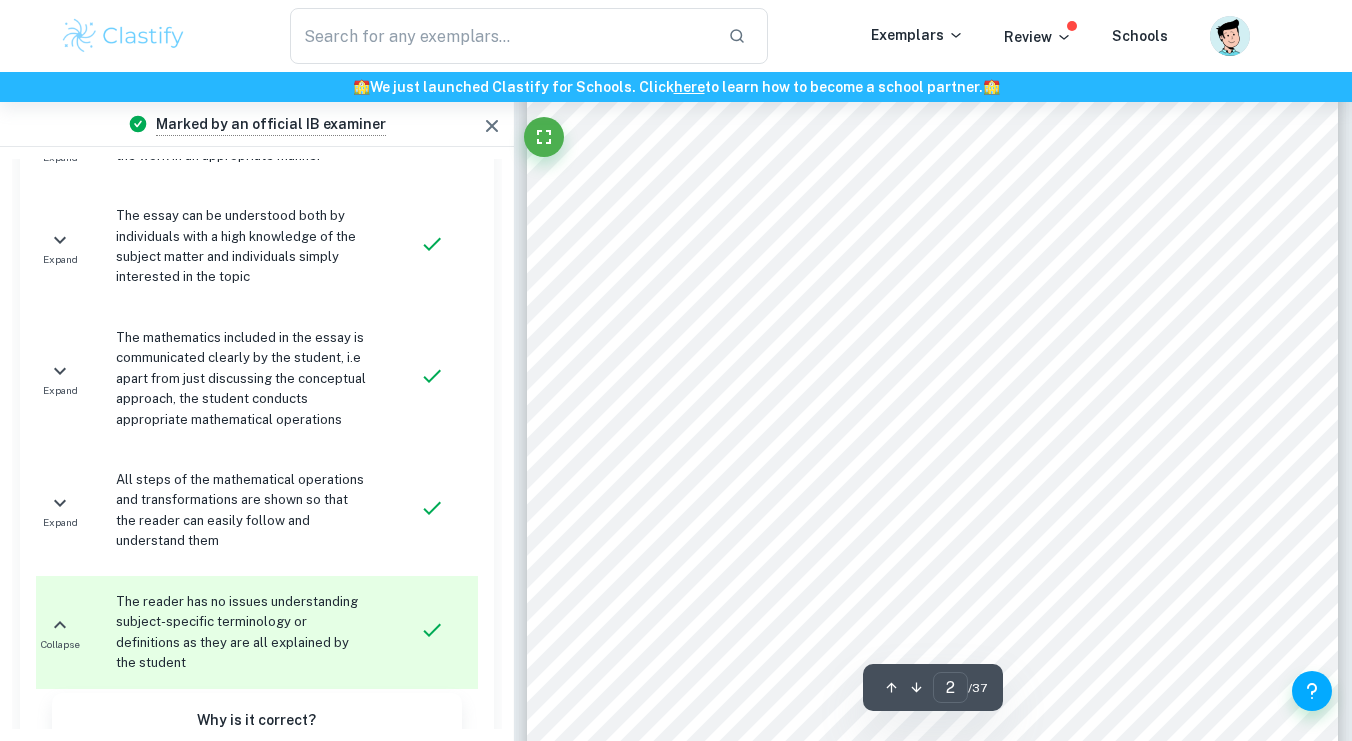 click on "1 T a b l e   o f   C o n t e n t s INTRODUCTION .............................................................................................................................. 2 FOURIER ANALYSIS: MATHEMATICS AND HOW IT WORKS   ................................................... 4 DEFINITIONS AND GRAPHICAL REPRESENTATION   ....................................................................... 4 BASIS OF THE FOURIER SERIES   .......................................................................................................... 7 DERIVING THE COEFFICIENTS OF THE FOURIER SERIES   ............................................................ 8 DERIVING THE   ý0   COEFFICIENT   ............................................................................................................................... 8 DERIVING THE   ýý   COEFFICIENT   ............................................................................................................................... 9 DERIVING THE   ýý   COEFFICIENT" at bounding box center (932, 600) 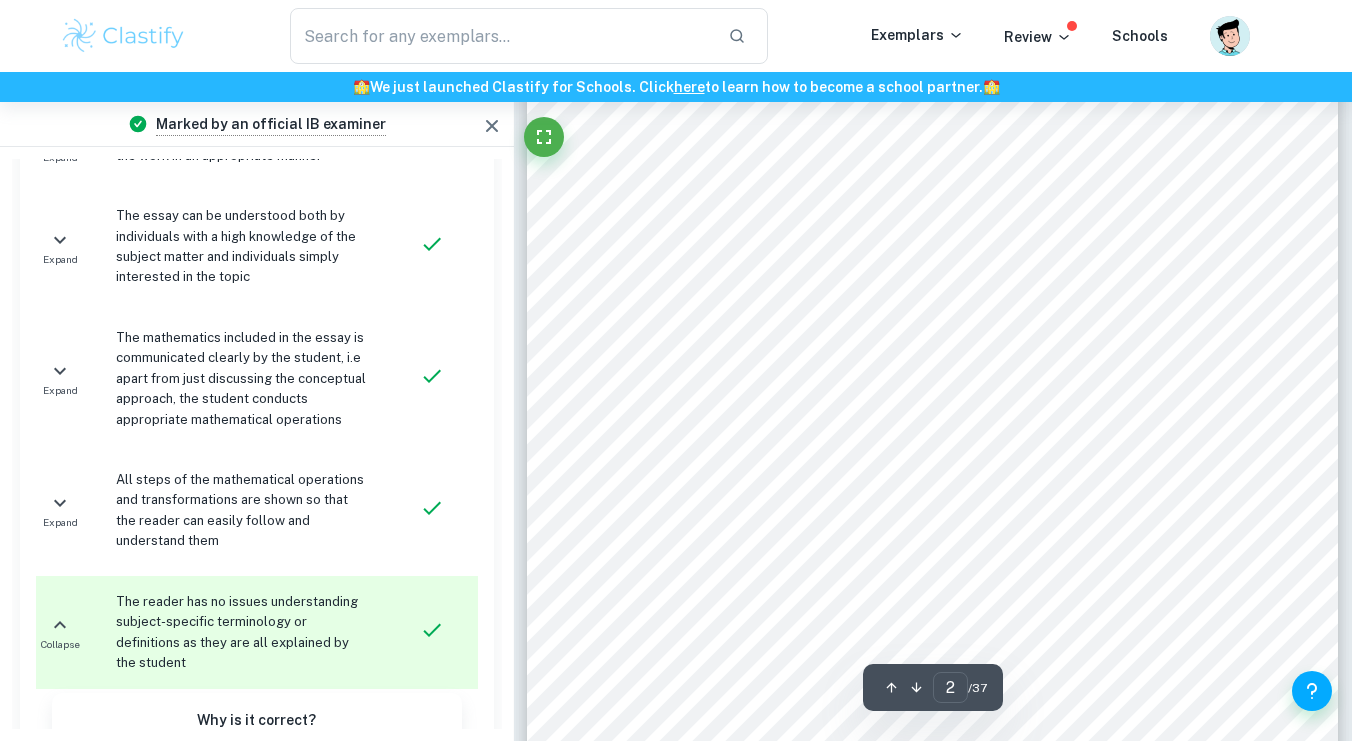 scroll, scrollTop: 1298, scrollLeft: 0, axis: vertical 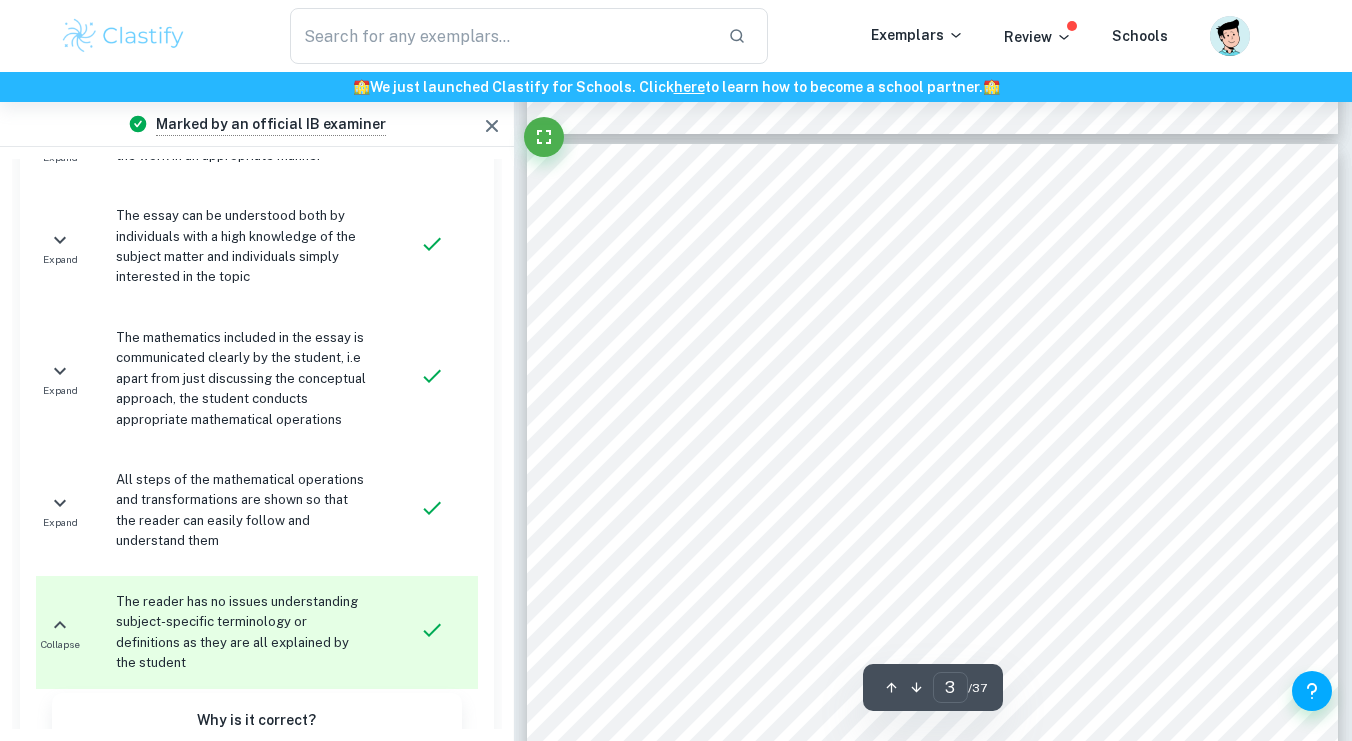 click on "​ Exemplars Review Schools" at bounding box center (676, 36) 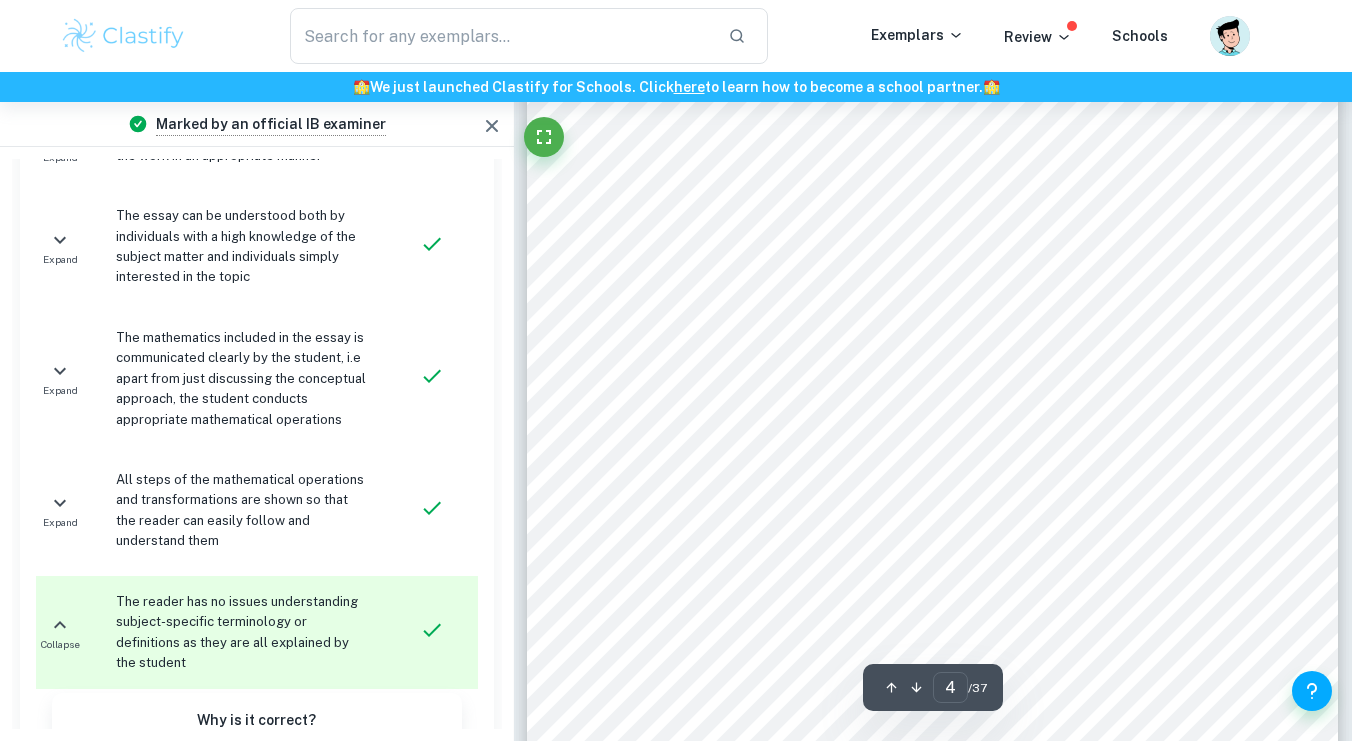 scroll, scrollTop: 3625, scrollLeft: 0, axis: vertical 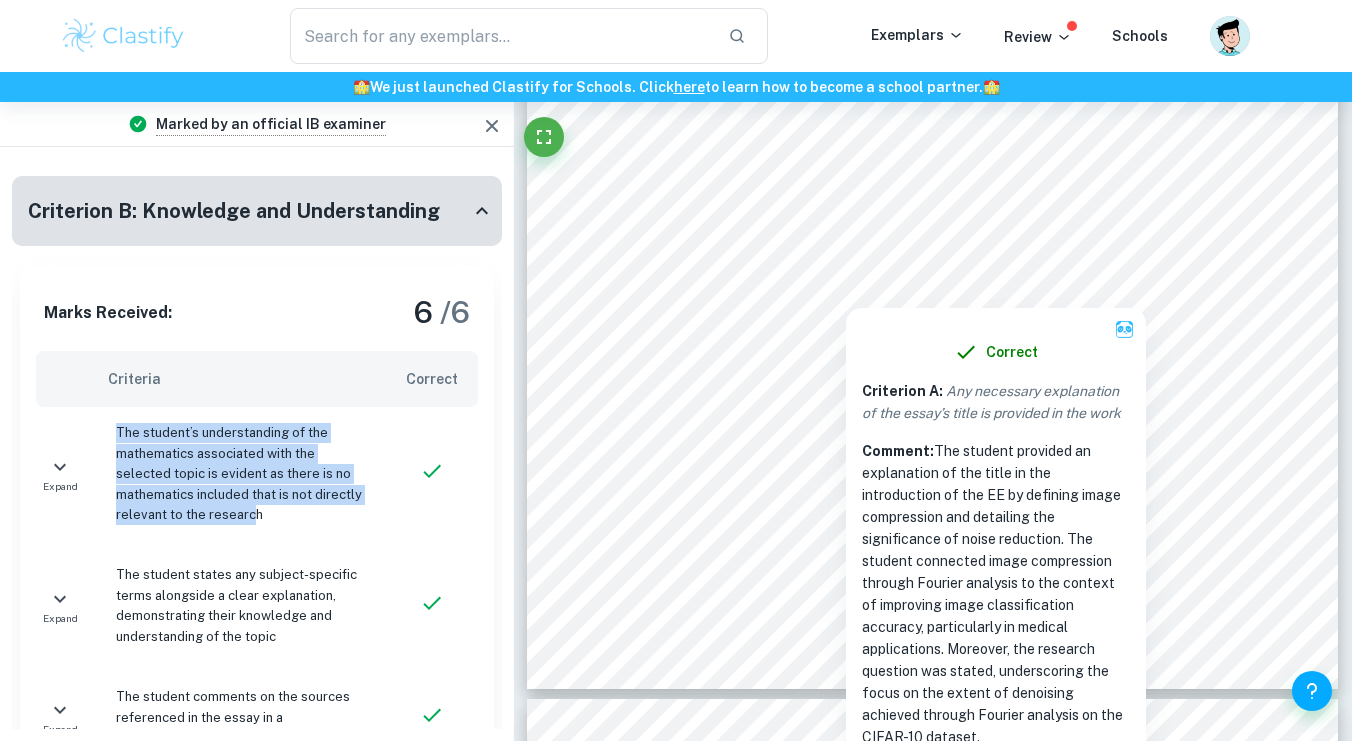 drag, startPoint x: 119, startPoint y: 331, endPoint x: 163, endPoint y: 403, distance: 84.38009 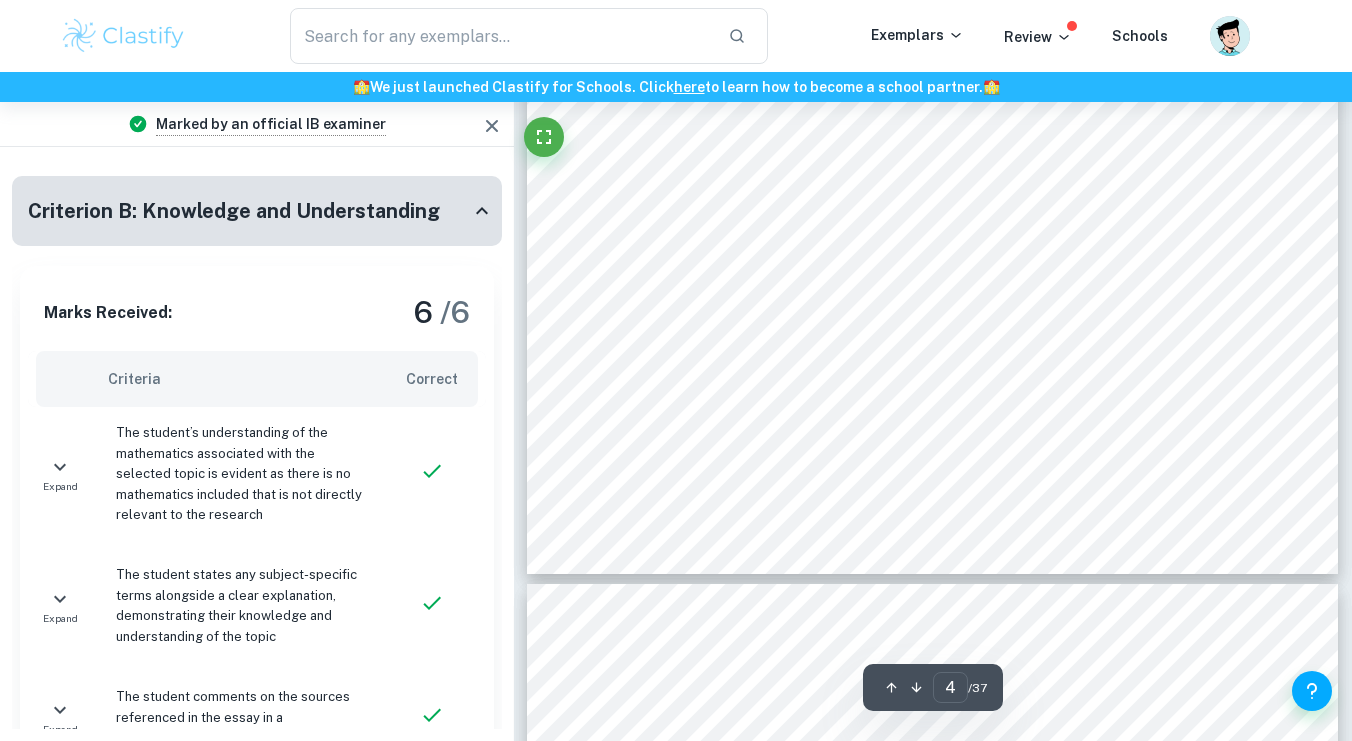 scroll, scrollTop: 3917, scrollLeft: 0, axis: vertical 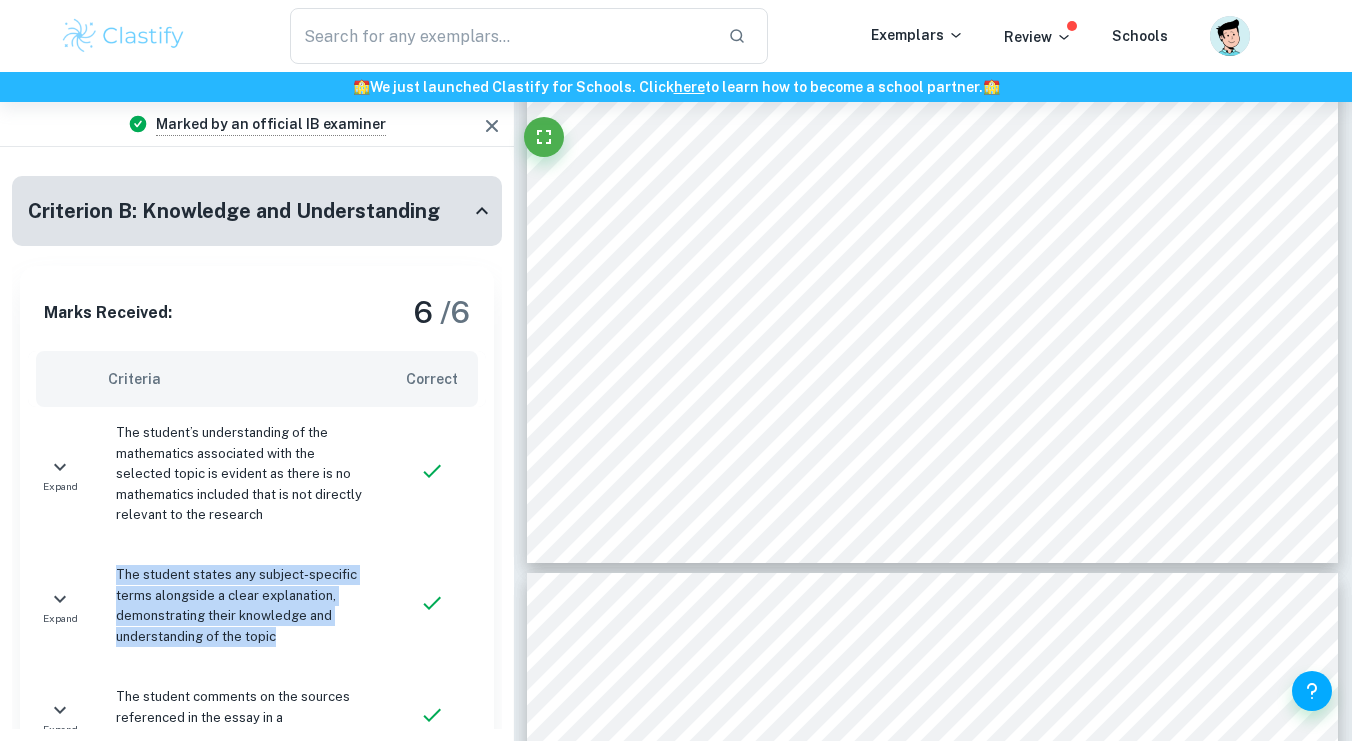 drag, startPoint x: 114, startPoint y: 456, endPoint x: 332, endPoint y: 542, distance: 234.35016 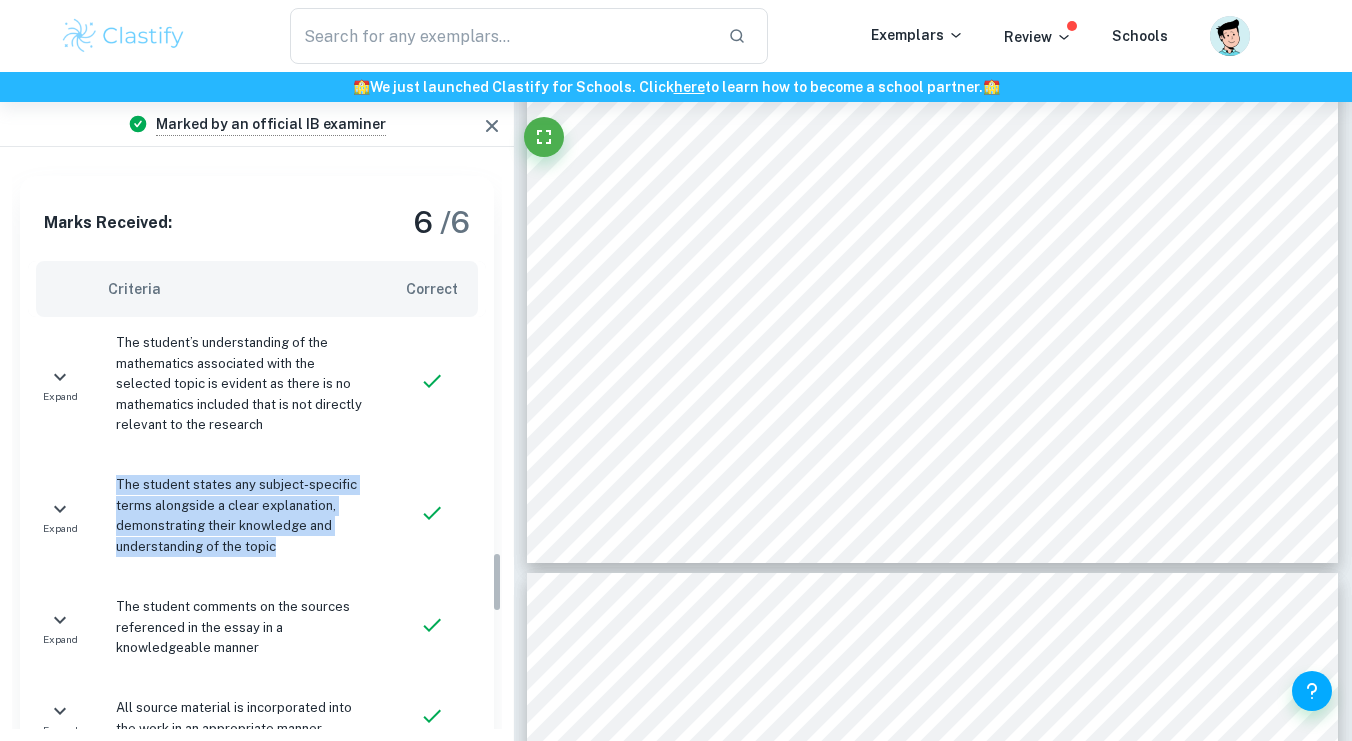 scroll, scrollTop: 3682, scrollLeft: 0, axis: vertical 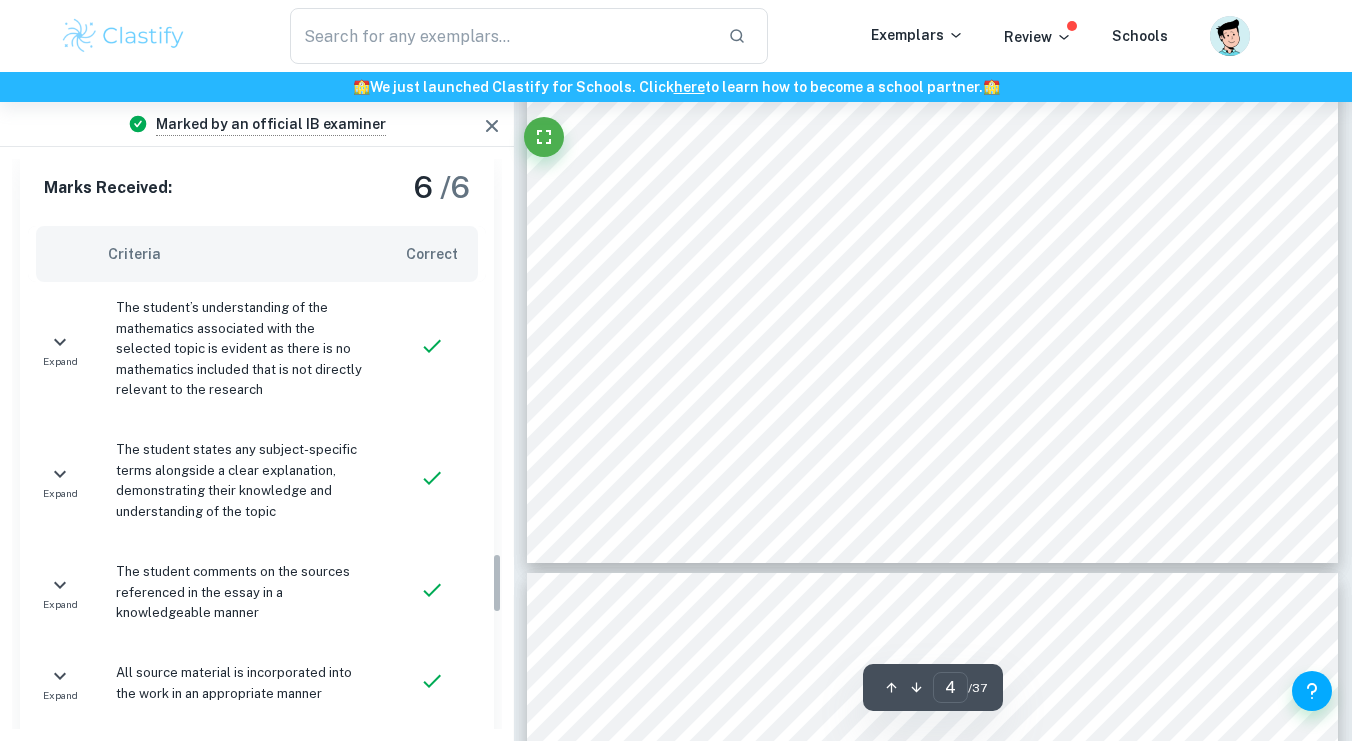 click on "3 for classification algorithms to act on set of images. If the visual analysis capabilities of image classification algorithms are compromised, they will suffer from a decrease in accuracy. ([PERSON_NAME] et al., 2021) For my research question, I have selected: <To what extent can image compression through Fourier analysis de-noise the CIFAR-10 dataset?= I will begin this essay with an exploration of the math behind Fourier analysis. Then, I will investigate how image compression via Fourier analysis can de-noise CIFAR-10: a dataset containing 60000 images of ten objects. I will first train a convolutional neural network (CNN), a type of image classifier, using the original CIFAR-10 dataset. Then, I will train another CNN that contains the same properties but using a 10% compressed CIFAR-10 dataset instead. Then I9ll do one for 20% compressed, 30% compressed, and so on up to 90% compression. Given that there is an inverse relationship between which   the   dataset   is   best   de-noised.   The   maximum   possible" at bounding box center (932, 39) 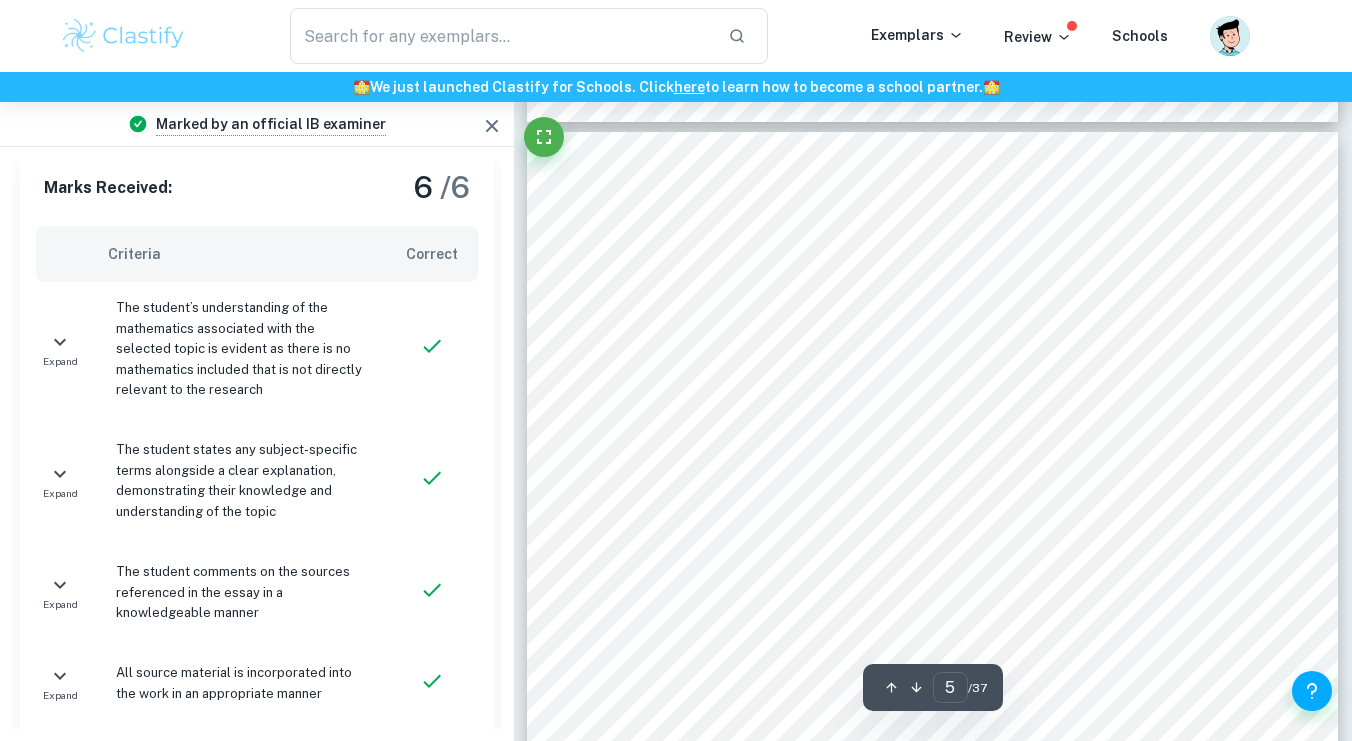scroll, scrollTop: 4358, scrollLeft: 0, axis: vertical 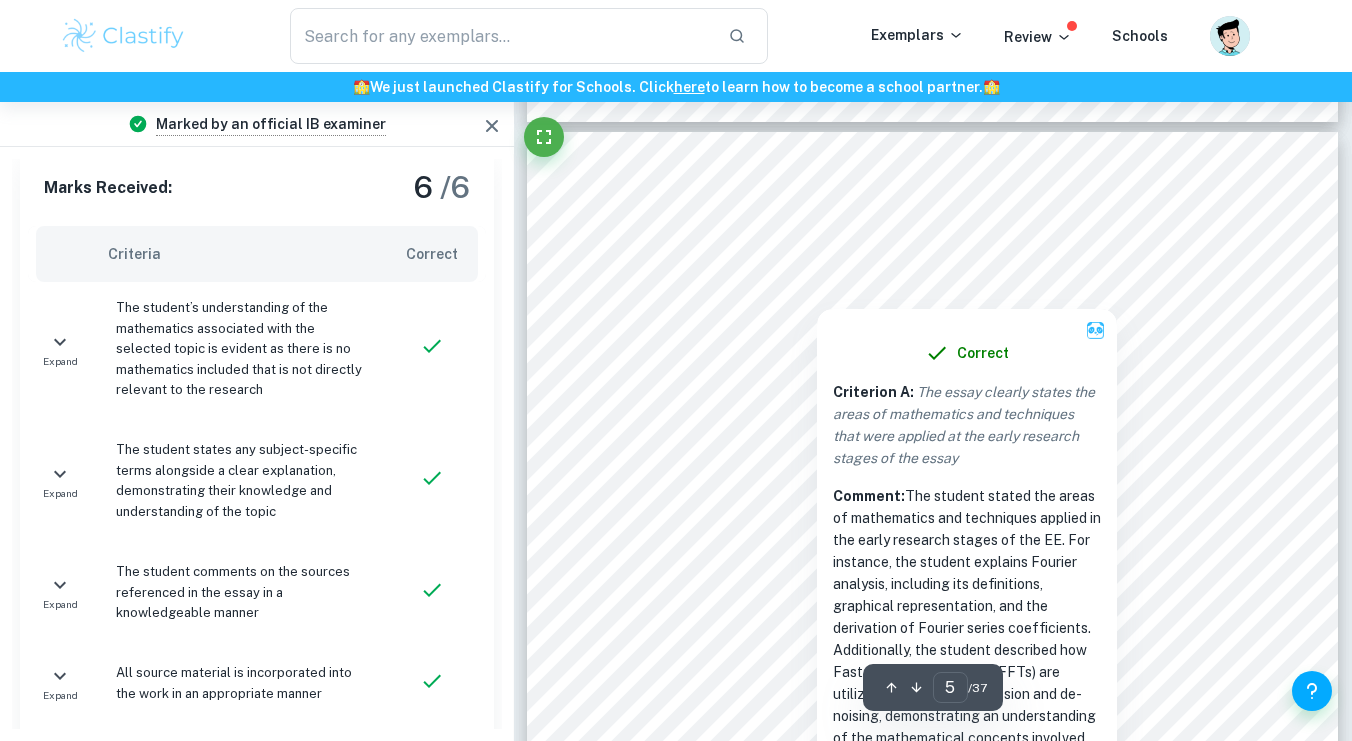 click at bounding box center [817, 292] 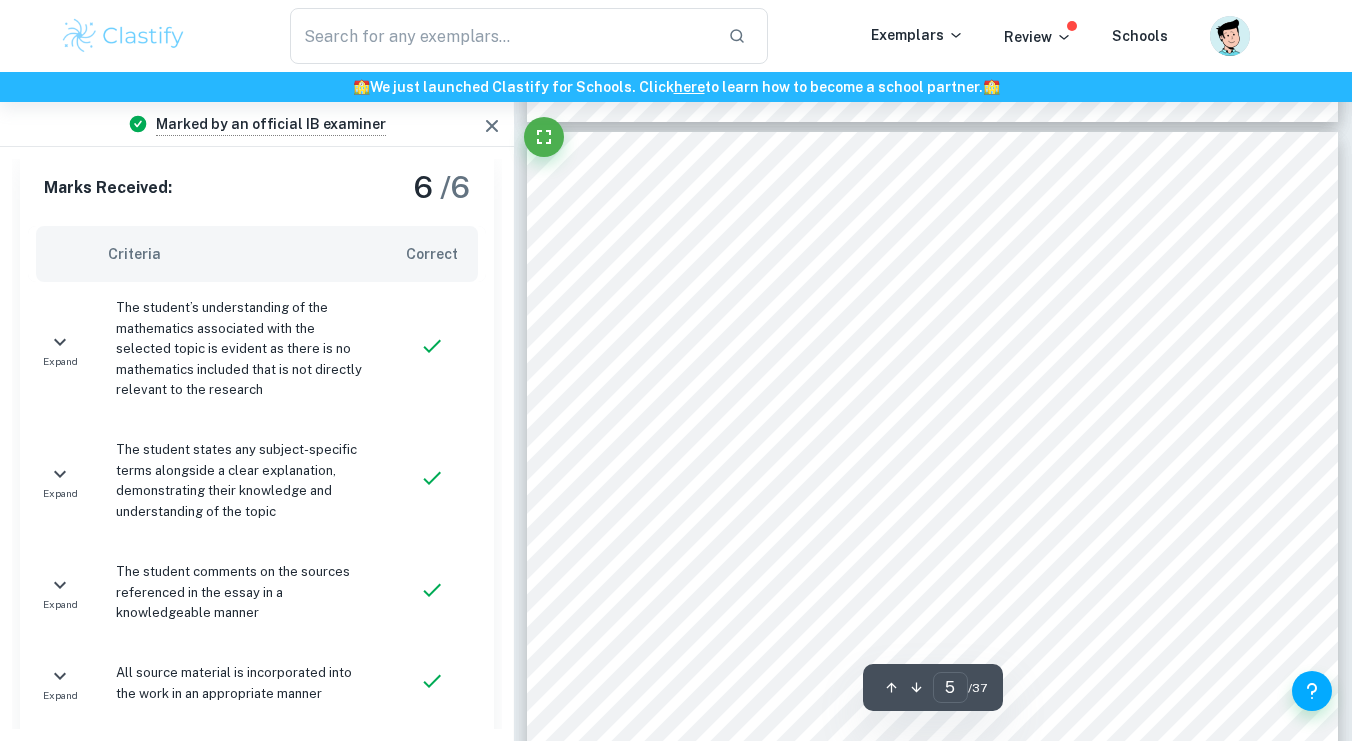 click on "4 FOURIER ANALYSIS: MATHEMATICS AND HOW IT WORKS DEFINITIONS AND GRAPHICAL REPRESENTATION Fourier analysis is the process by which a complex waveform is represented as a series of sinusoidal functions. ([PERSON_NAME], 2011) As an example, consider the complex waveform in Figure 2 below. Figure 2 (Produced by Author on GeoGebra) Figure 2 depicts the graph of   ý ( ÿ )   = 3sin (2ÿ) + 2sin(3ÿ) . By performing Fourier analysis on this waveform, one would be to mathematically analyze the graphical output (what9s seen in Figure 2) to determine the input equation:   ý ( ÿ ) . Figure 2 portrays the function   ý ( ÿ )   in the spatial domain. In this case, the spatial domain refers to the regular 2D cartesian plane. Fourier analysis of   ý ( ÿ )   would convert the function into the frequency domain, which describes the amplitude of the various sinusoidal functions contained in the complex waveform. ([PERSON_NAME], 2011) Figure 3 on the next page is a representation of the First Term of   ý(ÿ) 2Ã 2   = Ã   ý(ÿ)" at bounding box center [932, 657] 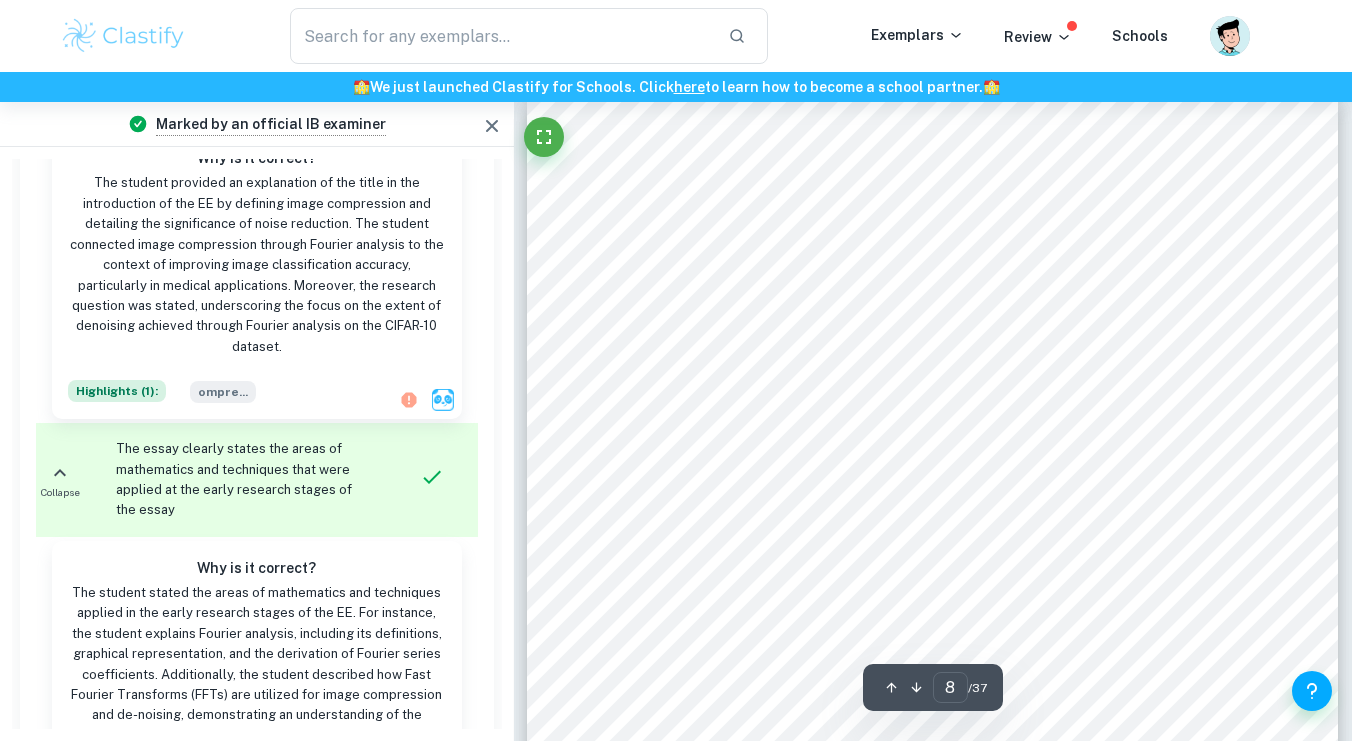 scroll, scrollTop: 7570, scrollLeft: 0, axis: vertical 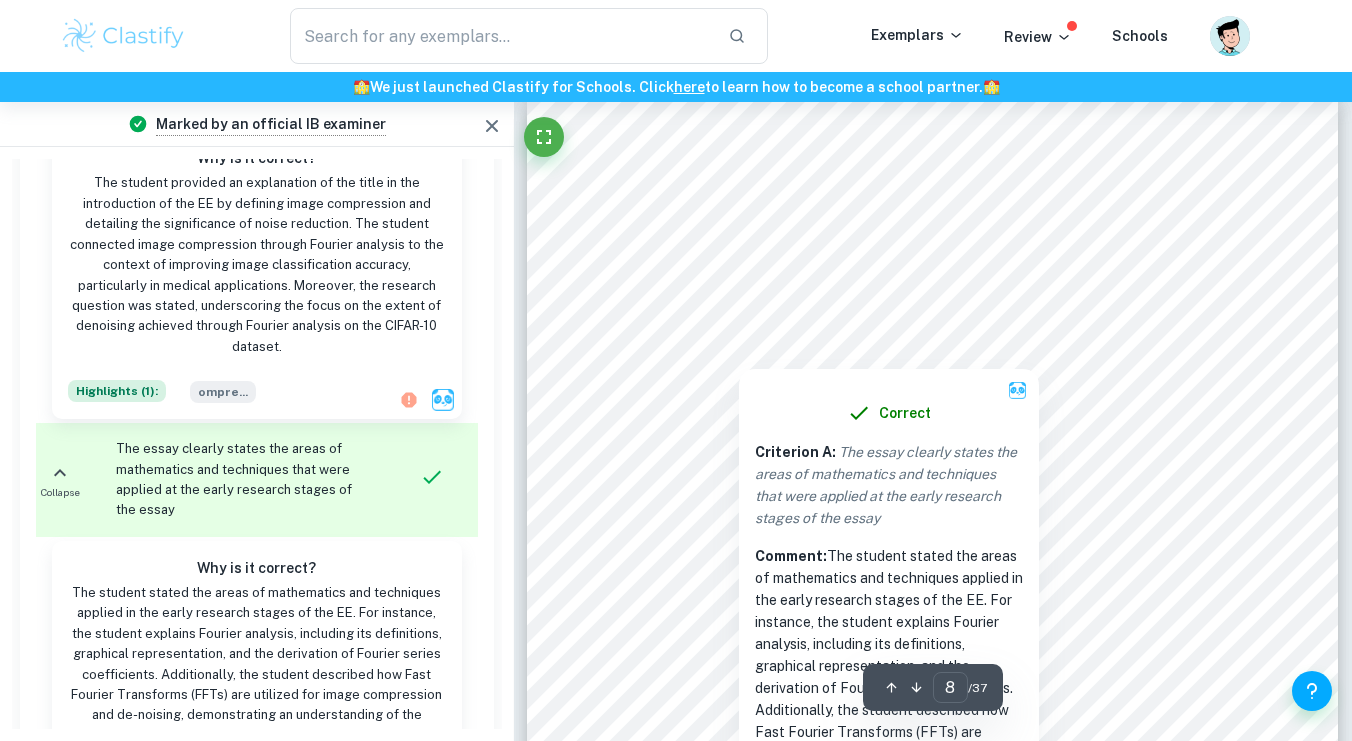 click at bounding box center (933, 281) 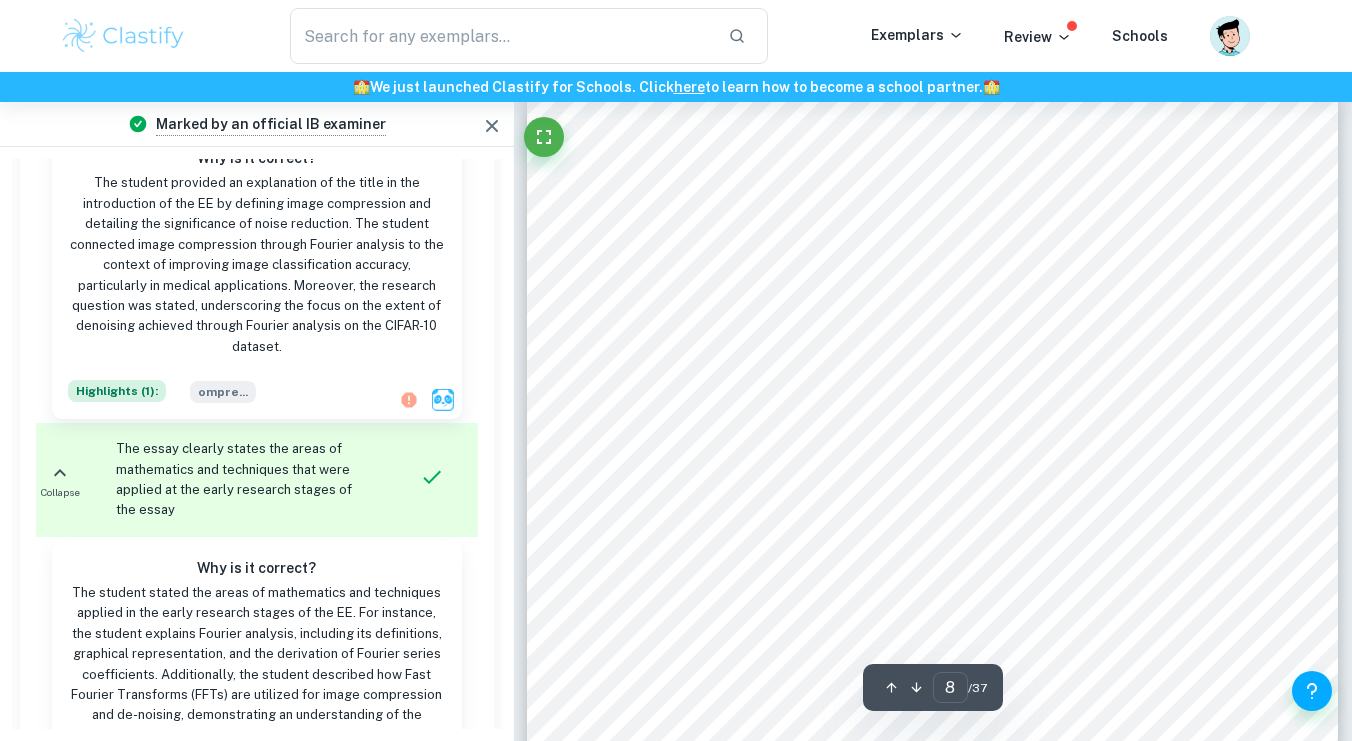 click on "7 BASIS OF THE FOURIER SERIES Many complex periodic waveforms can be represented as the sum of infinitely many sine and cosine functions, in other words, as an infinite Fourier series. The Fourier transformation that enables image compression is an extension of the Fourier series for non-periodic waveforms. Thus, it is vital to comprehend the Fourier series first. Let9s assume the existence of a series that is uniformly convergent, meaning that it converges to a specific value on the   y -axis and can be represented through a Fourier series. By definition of the Fourier series ([PERSON_NAME], 2011), we can establish an initial function,   ý(ÿ) , for it as such& ý ( ÿ )   =   ; < ý !   cos   < ýýÿ ÿ   B   + ý !   sin   < ýýÿ ÿ   BB " !#$ Where the period of the trigonometric functions is   2ÿ . Let9s consider the case when   ý = 0   within the series for the sake of simplification& ý $   cos   E 0 × ýÿ ÿ   G   + ý $   sin   E 0 × ýÿ ÿ   G = ý $   cos ( 0 )   + ý $   sin ( 0 )   = ý $" at bounding box center (932, 622) 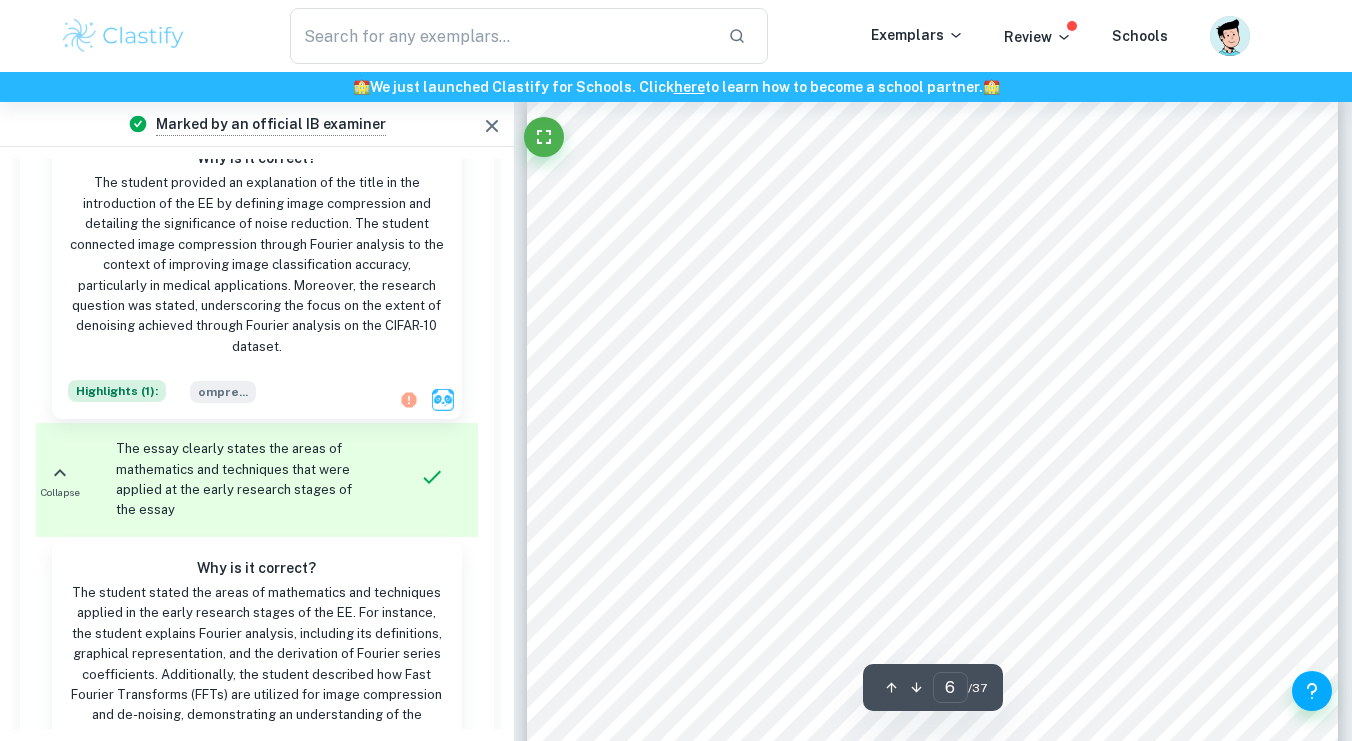 scroll, scrollTop: 5419, scrollLeft: 0, axis: vertical 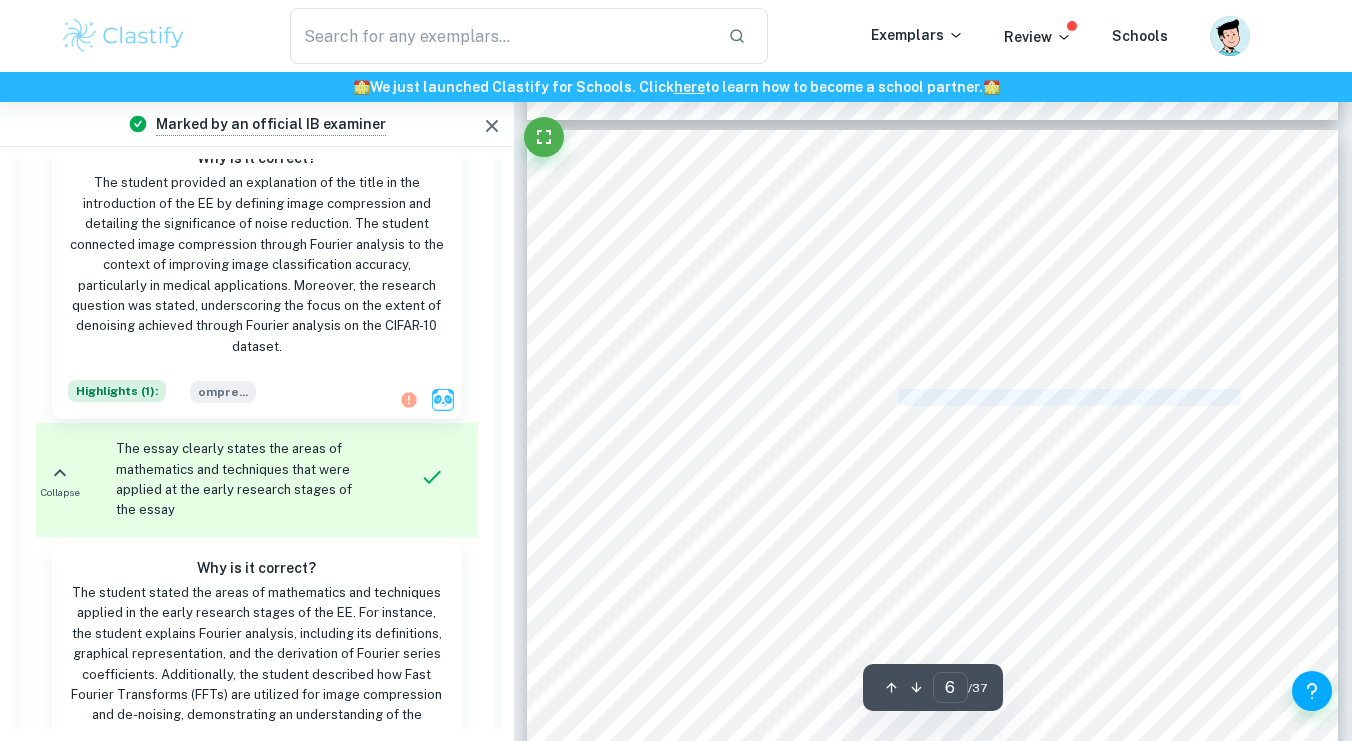 drag, startPoint x: 899, startPoint y: 394, endPoint x: 1249, endPoint y: 394, distance: 350 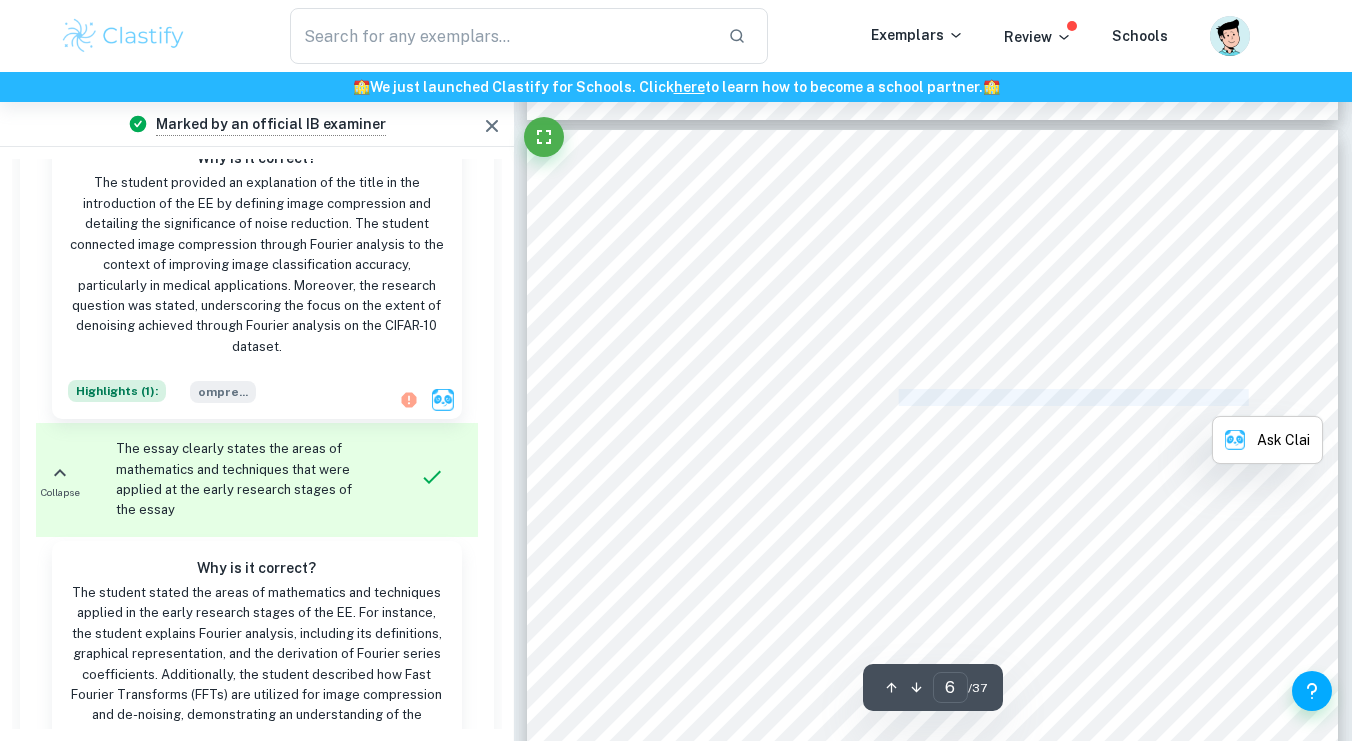 click on "Fourier analysis is the term to describe forward Fourier transformations by which data in the spatial" at bounding box center [957, 398] 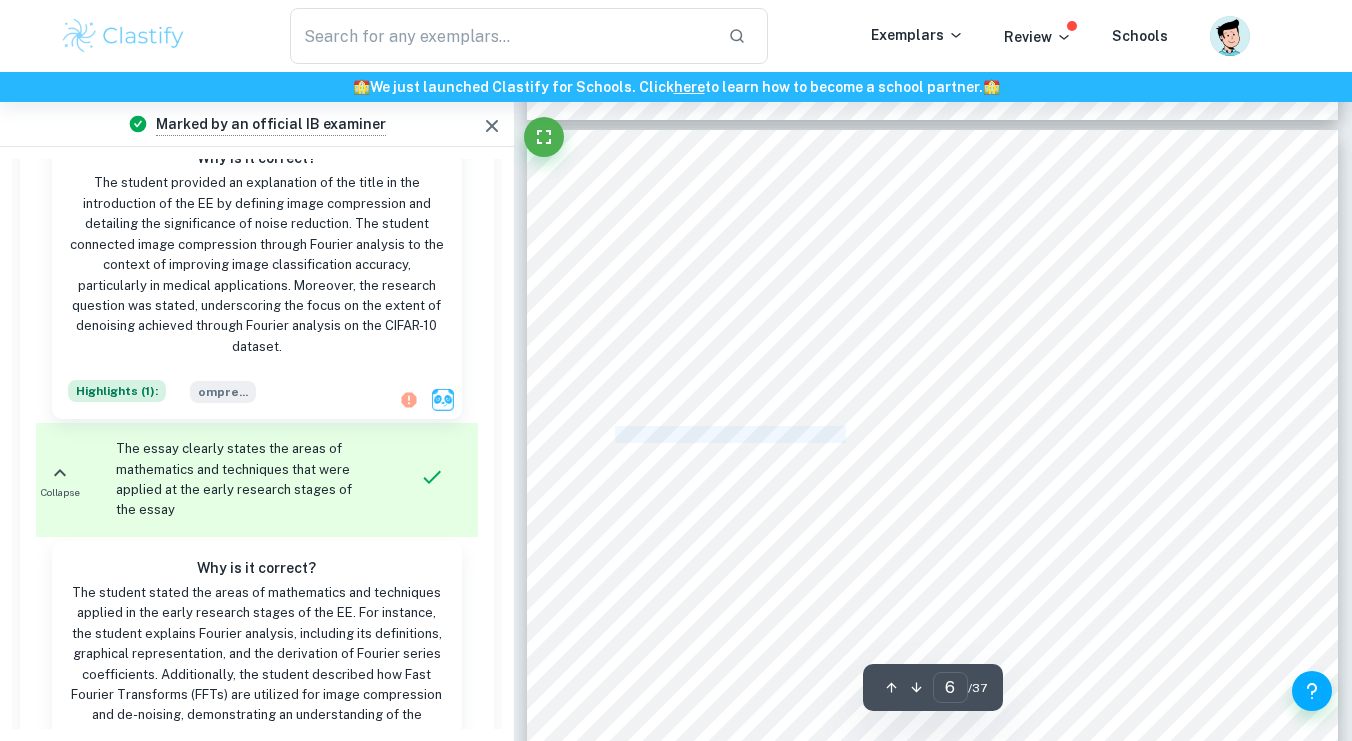 drag, startPoint x: 611, startPoint y: 436, endPoint x: 848, endPoint y: 435, distance: 237.0021 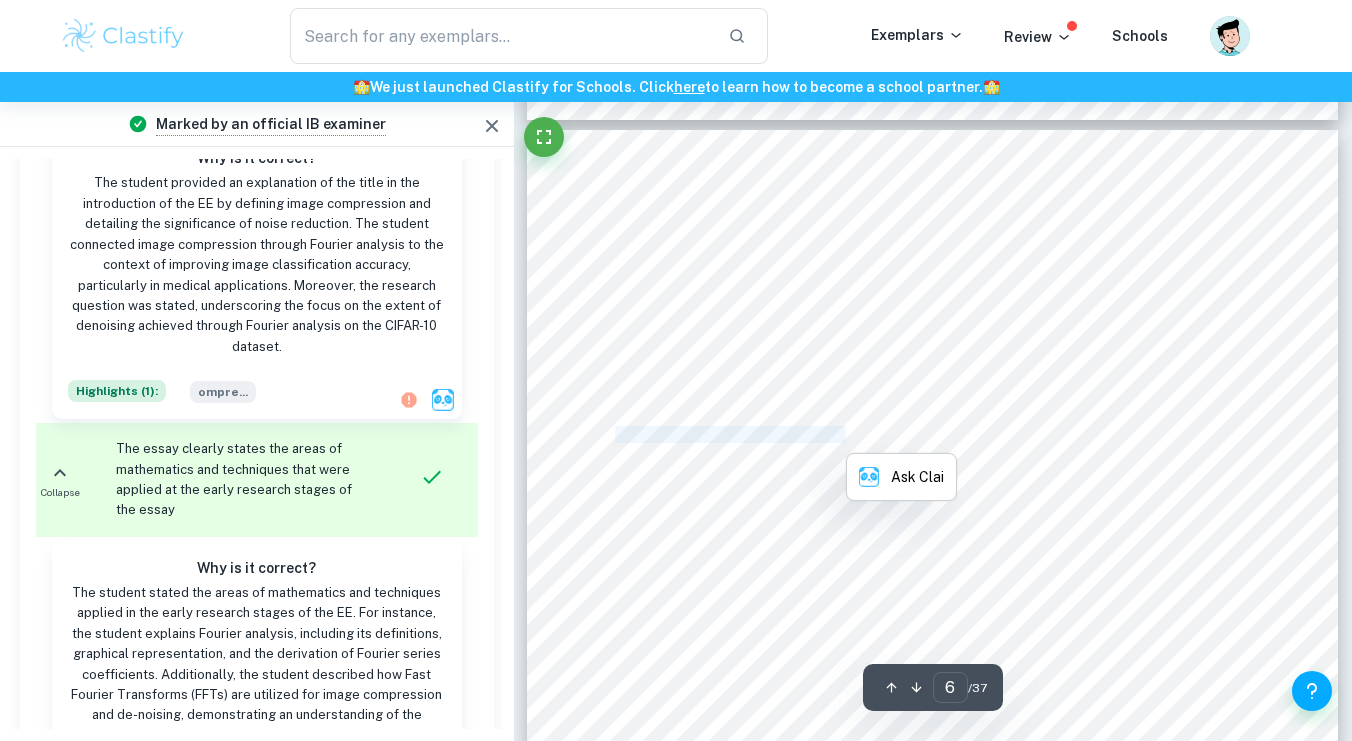 click on "domain is converted to the frequency domain. Fourier synthesis on the other hand, is the term to describe" at bounding box center (932, 435) 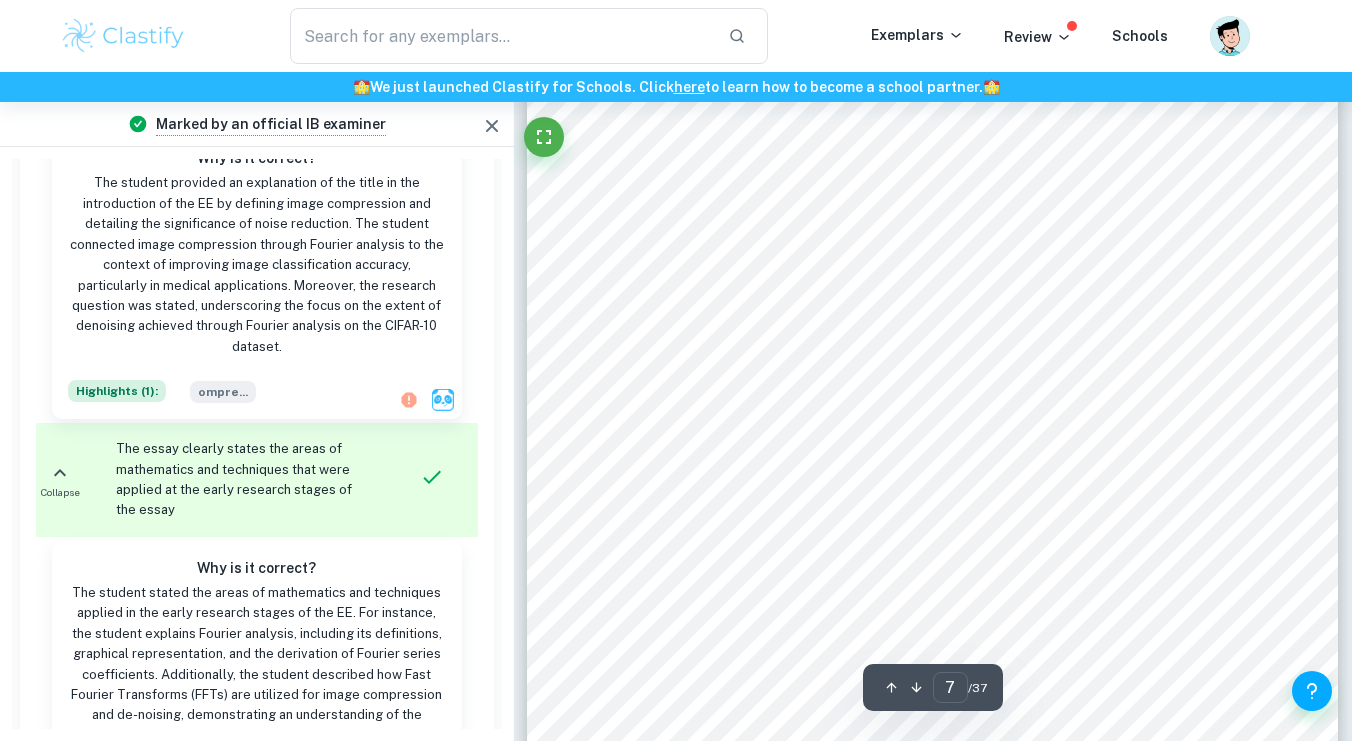 scroll, scrollTop: 6684, scrollLeft: 1, axis: both 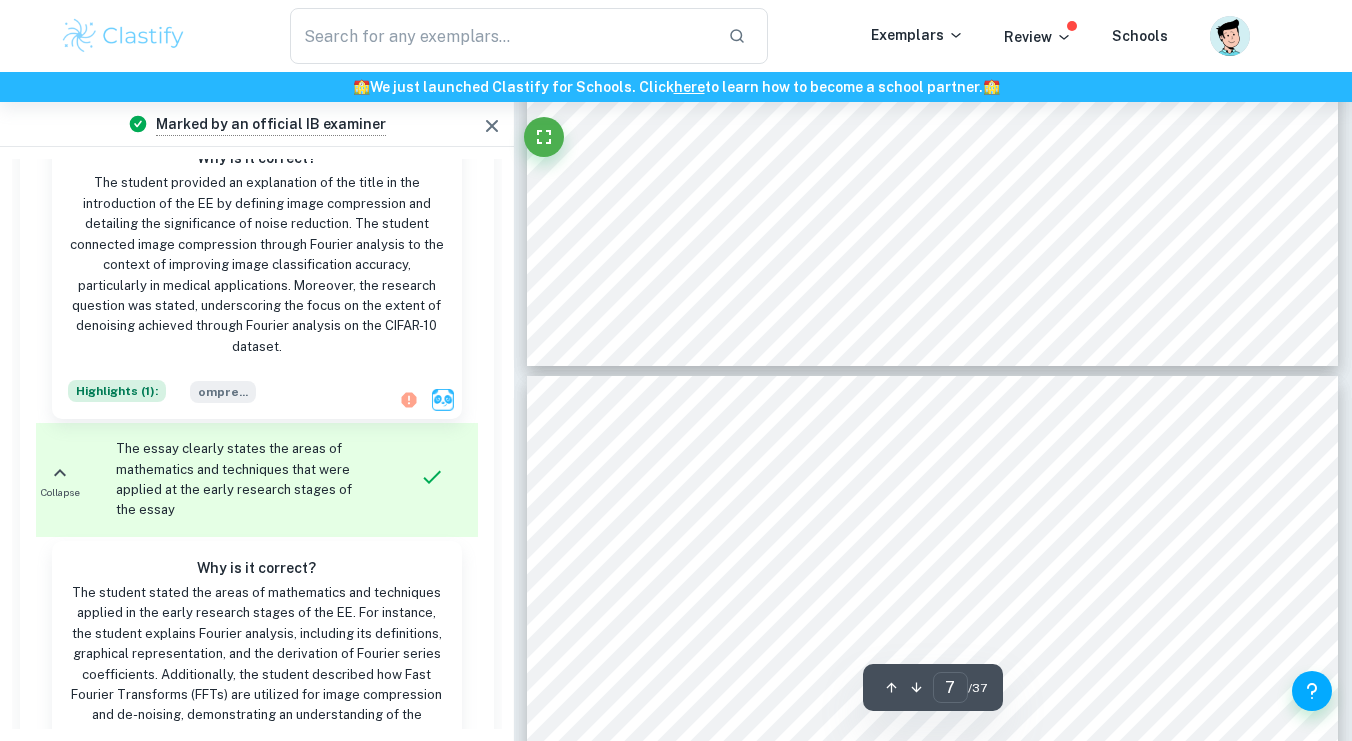 type on "8" 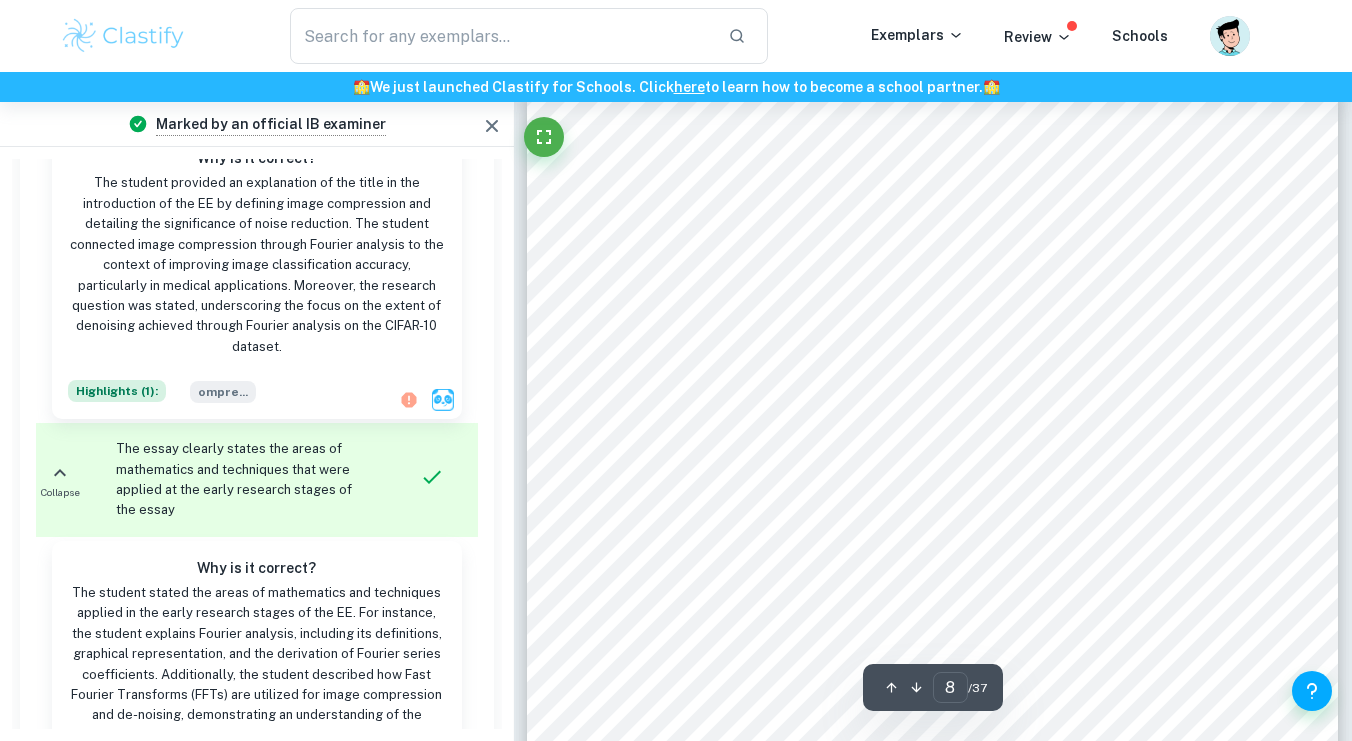 scroll, scrollTop: 7567, scrollLeft: 0, axis: vertical 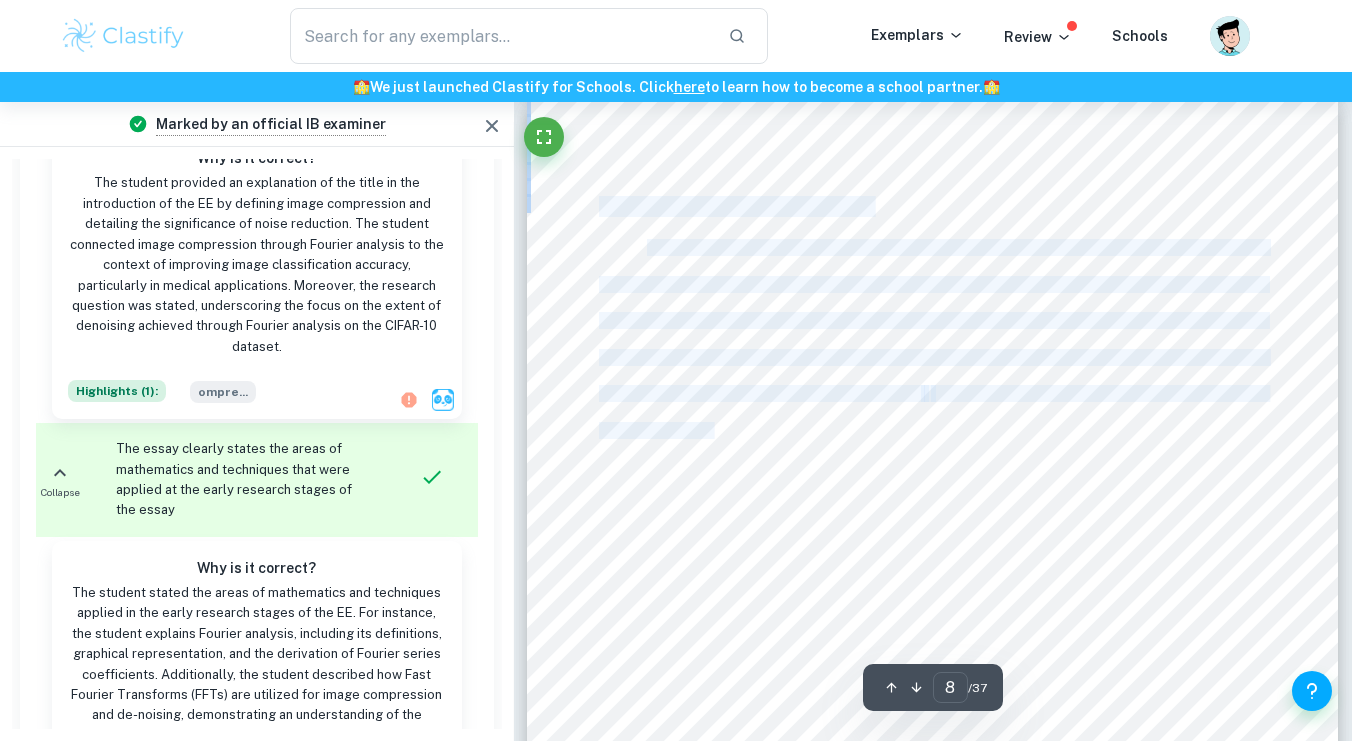 click on "7 BASIS OF THE FOURIER SERIES Many complex periodic waveforms can be represented as the sum of infinitely many sine and cosine functions, in other words, as an infinite Fourier series. The Fourier transformation that enables image compression is an extension of the Fourier series for non-periodic waveforms. Thus, it is vital to comprehend the Fourier series first. Let9s assume the existence of a series that is uniformly convergent, meaning that it converges to a specific value on the   y -axis and can be represented through a Fourier series. By definition of the Fourier series ([PERSON_NAME], 2011), we can establish an initial function,   ý(ÿ) , for it as such& ý ( ÿ )   =   ; < ý !   cos   < ýýÿ ÿ   B   + ý !   sin   < ýýÿ ÿ   BB " !#$ Where the period of the trigonometric functions is   2ÿ . Let9s consider the case when   ý = 0   within the series for the sake of simplification& ý $   cos   E 0 × ýÿ ÿ   G   + ý $   sin   E 0 × ýÿ ÿ   G = ý $   cos ( 0 )   + ý $   sin ( 0 )   = ý $" at bounding box center (932, 625) 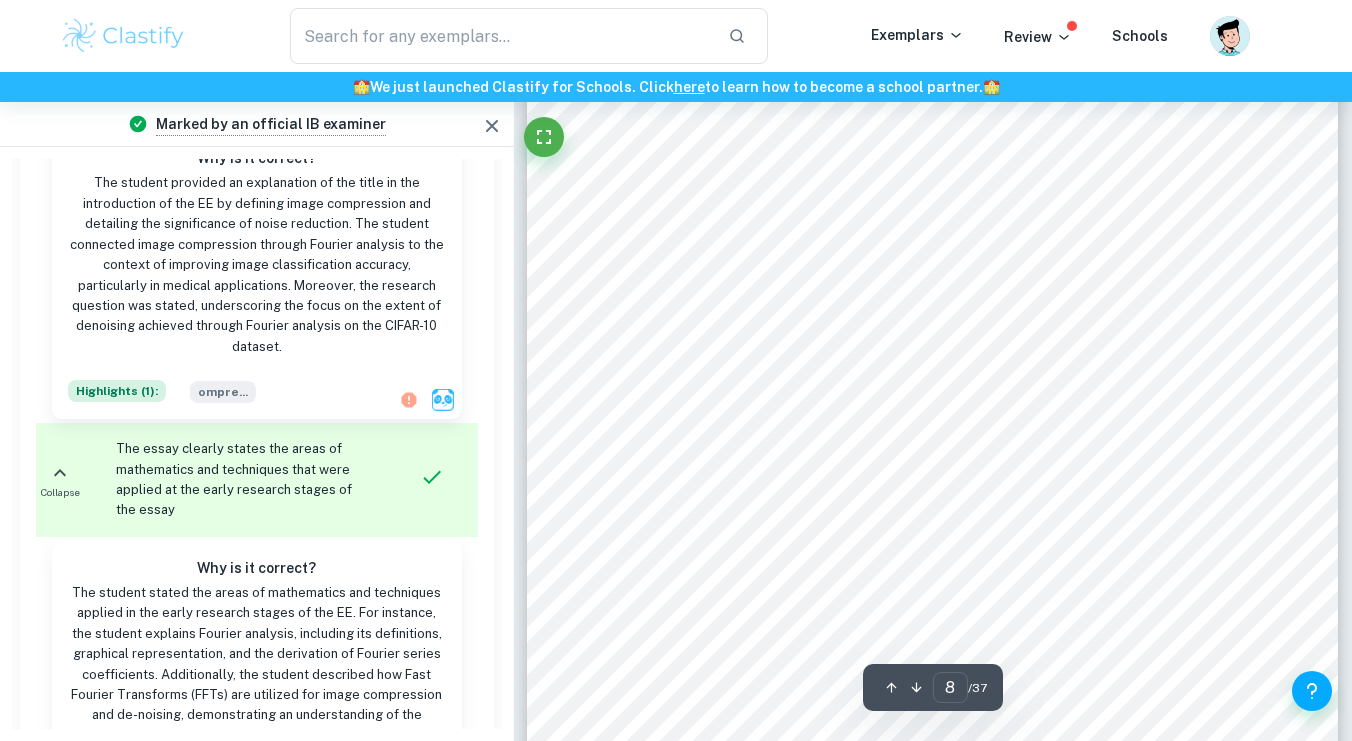 scroll, scrollTop: 7822, scrollLeft: 0, axis: vertical 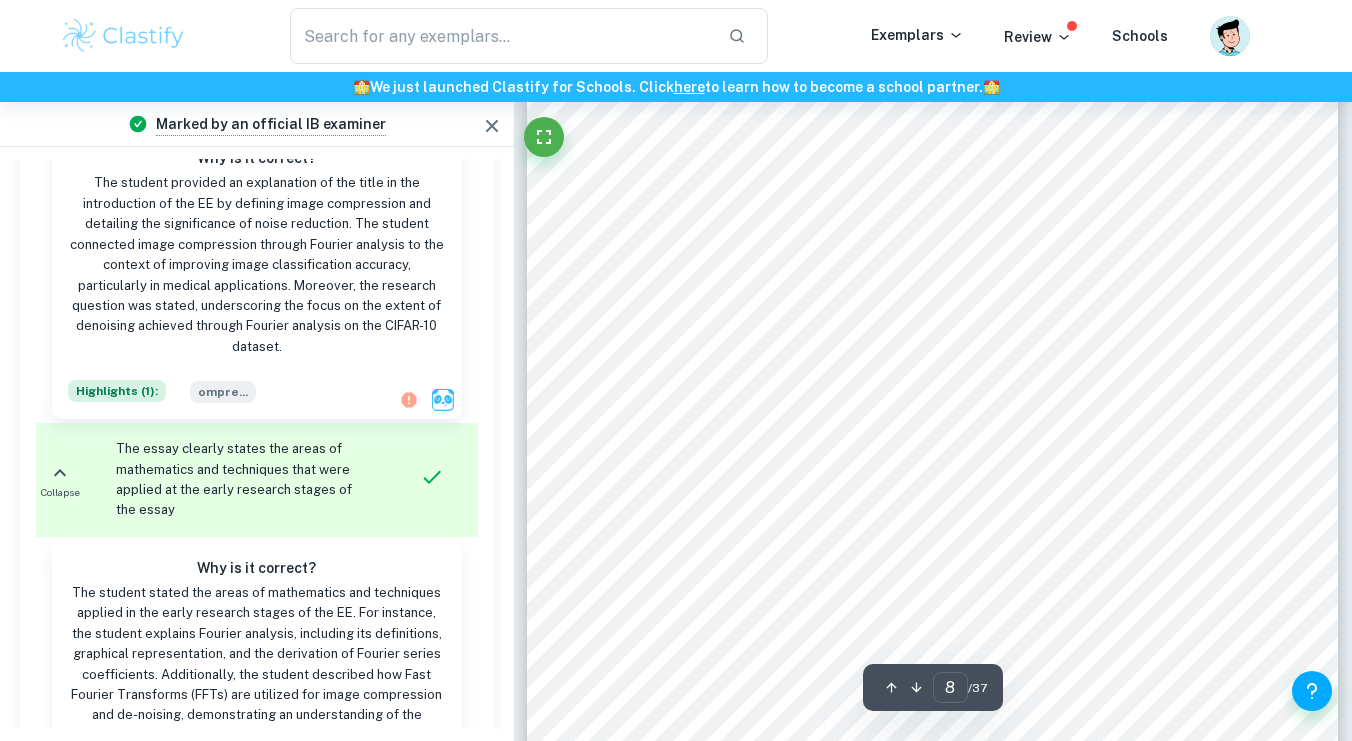 click on "series for the sake of simplification&" at bounding box center [719, 358] 